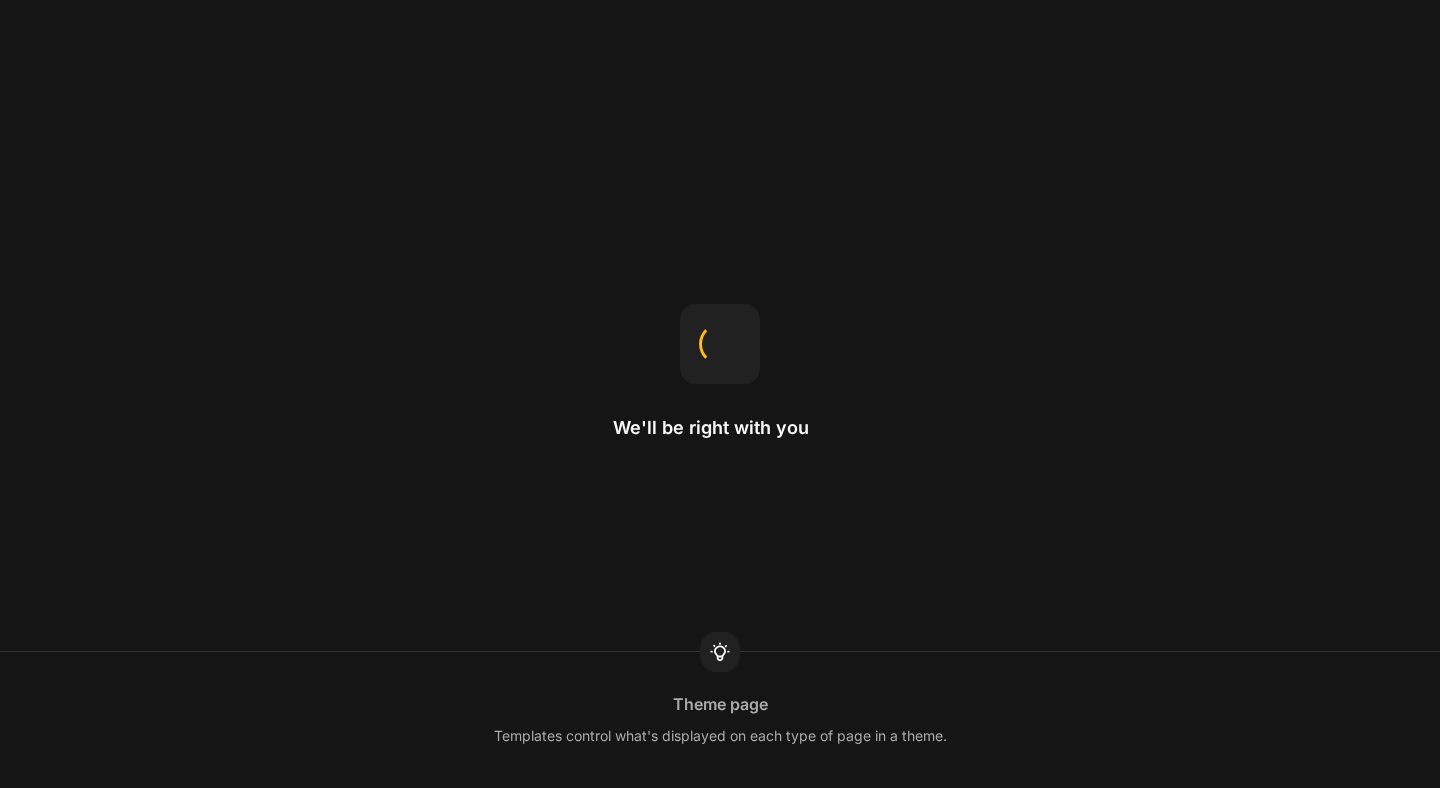 scroll, scrollTop: 0, scrollLeft: 0, axis: both 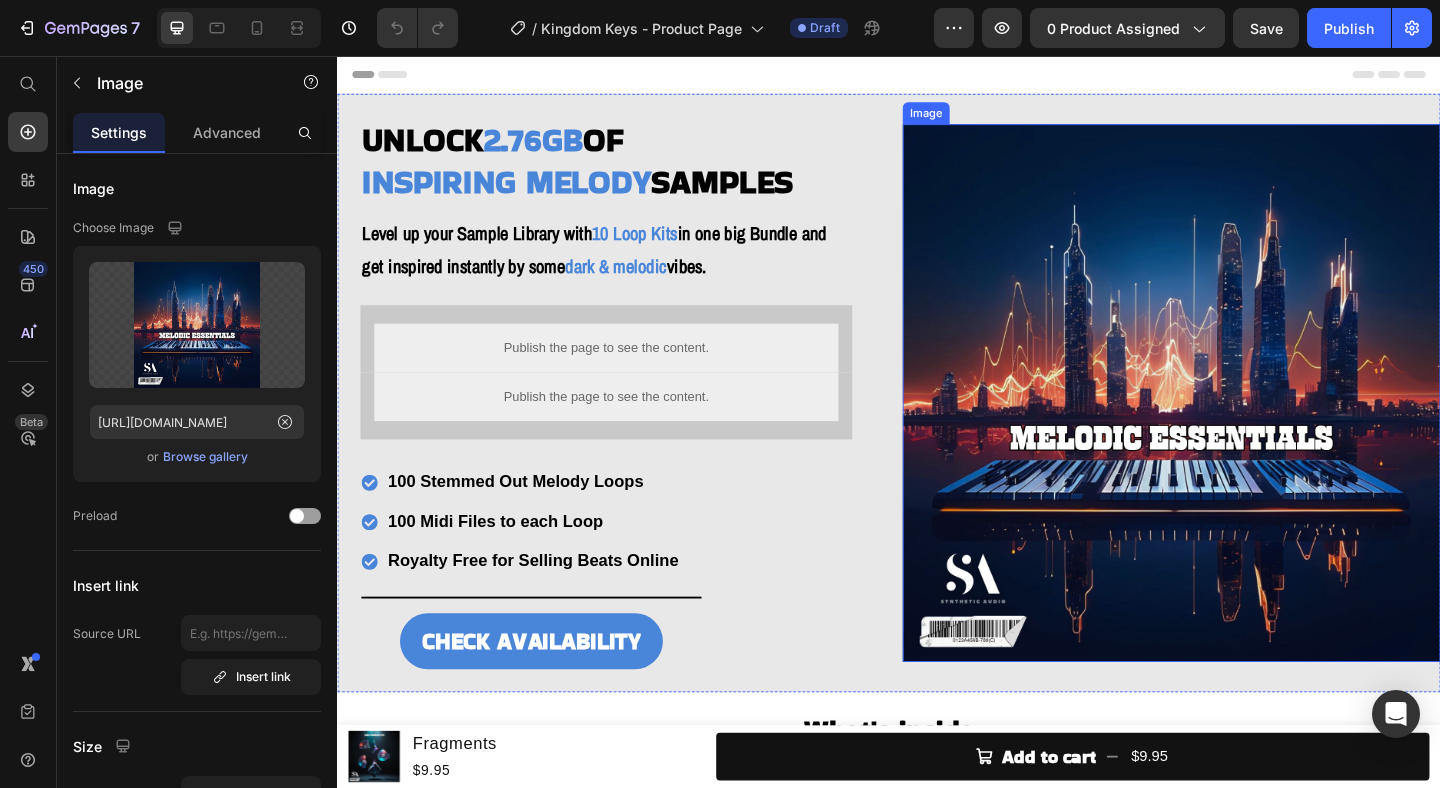 click at bounding box center [1244, 422] 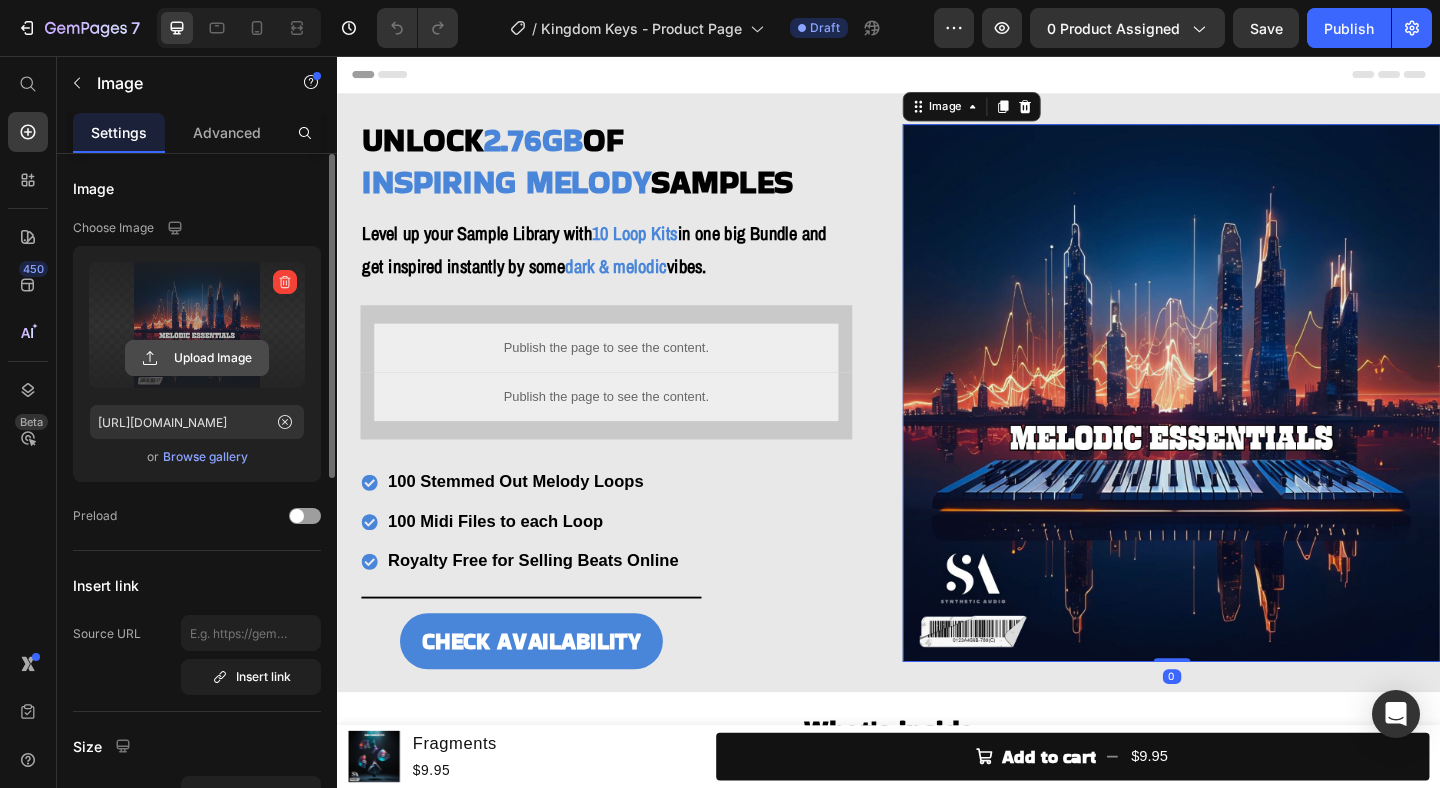 click 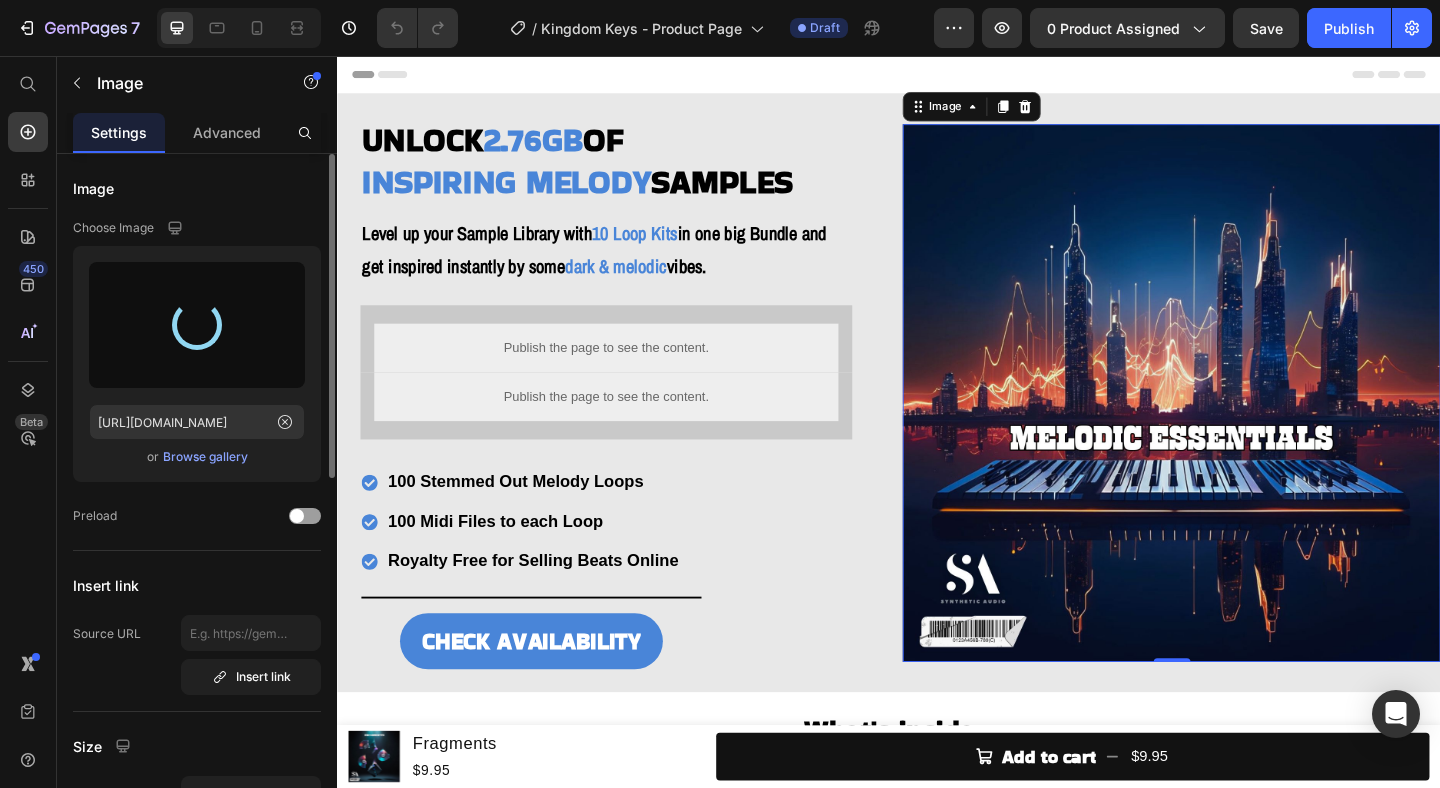 type on "[URL][DOMAIN_NAME]" 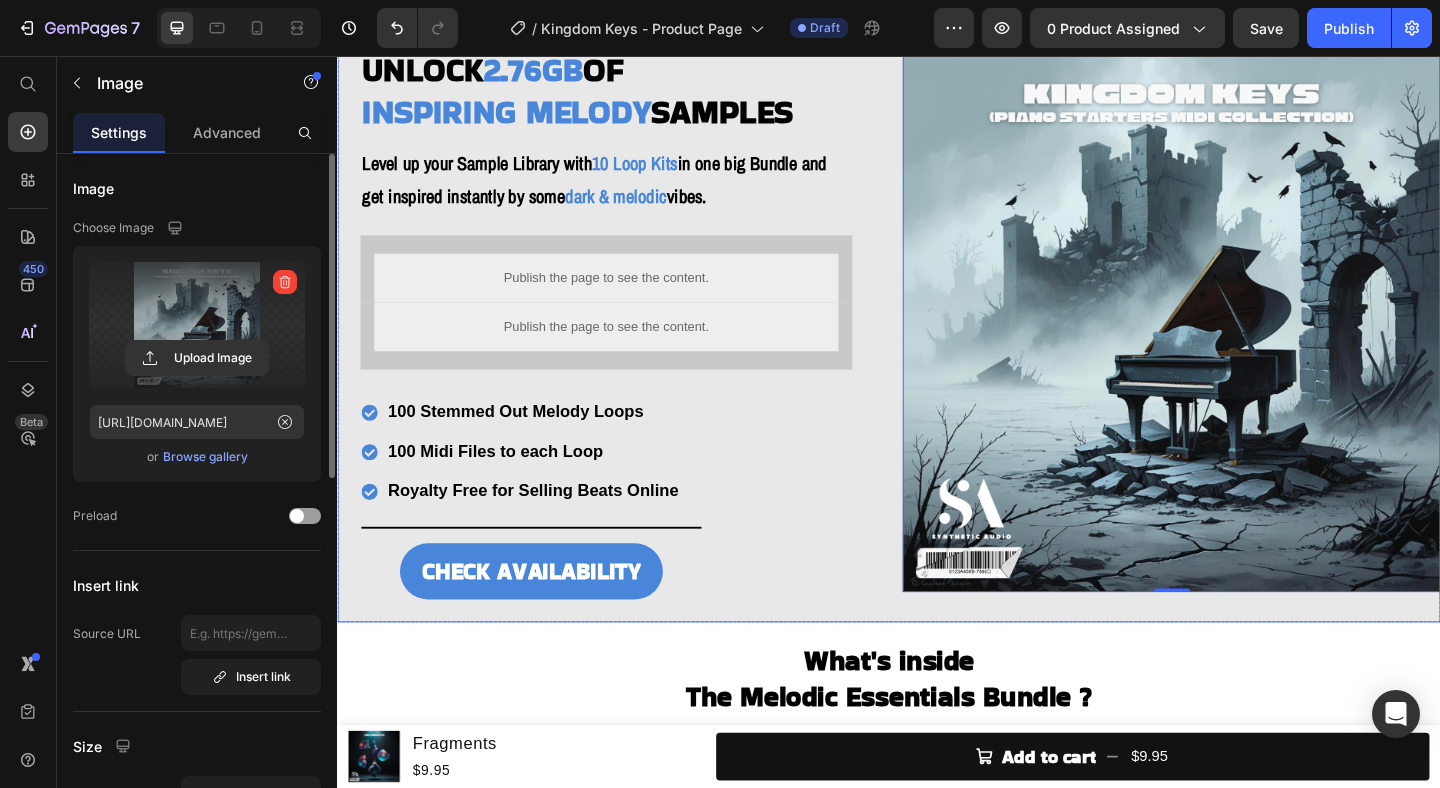 scroll, scrollTop: 75, scrollLeft: 0, axis: vertical 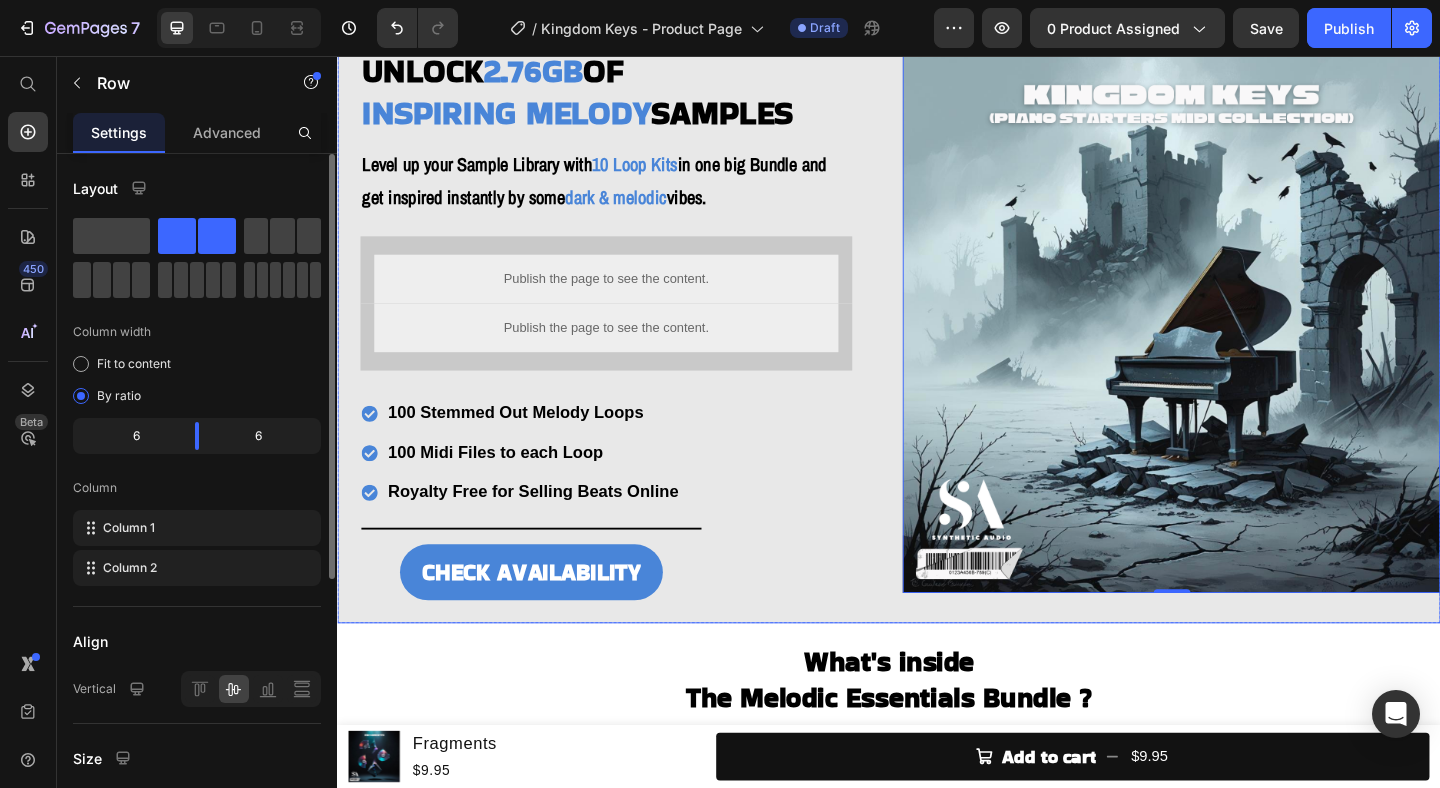click on "UNLOCK  2.76GB  OF  INSPIRING   MELODY  SAMPLES Heading Level up your Sample Library with  10 Loop Kits  in one big Bundle and get inspired instantly by some  dark & melodic  vibes. Heading
Publish the page to see the content.
Custom Code
Publish the page to see the content.
Custom Code 100 Stemmed Out Melody Loops 100 Midi Files to each Loop Royalty Free for Selling Beats Online Item List                Title Line CHECK AVAILABILITY Button Row Row Image   0 Row" at bounding box center (937, 347) 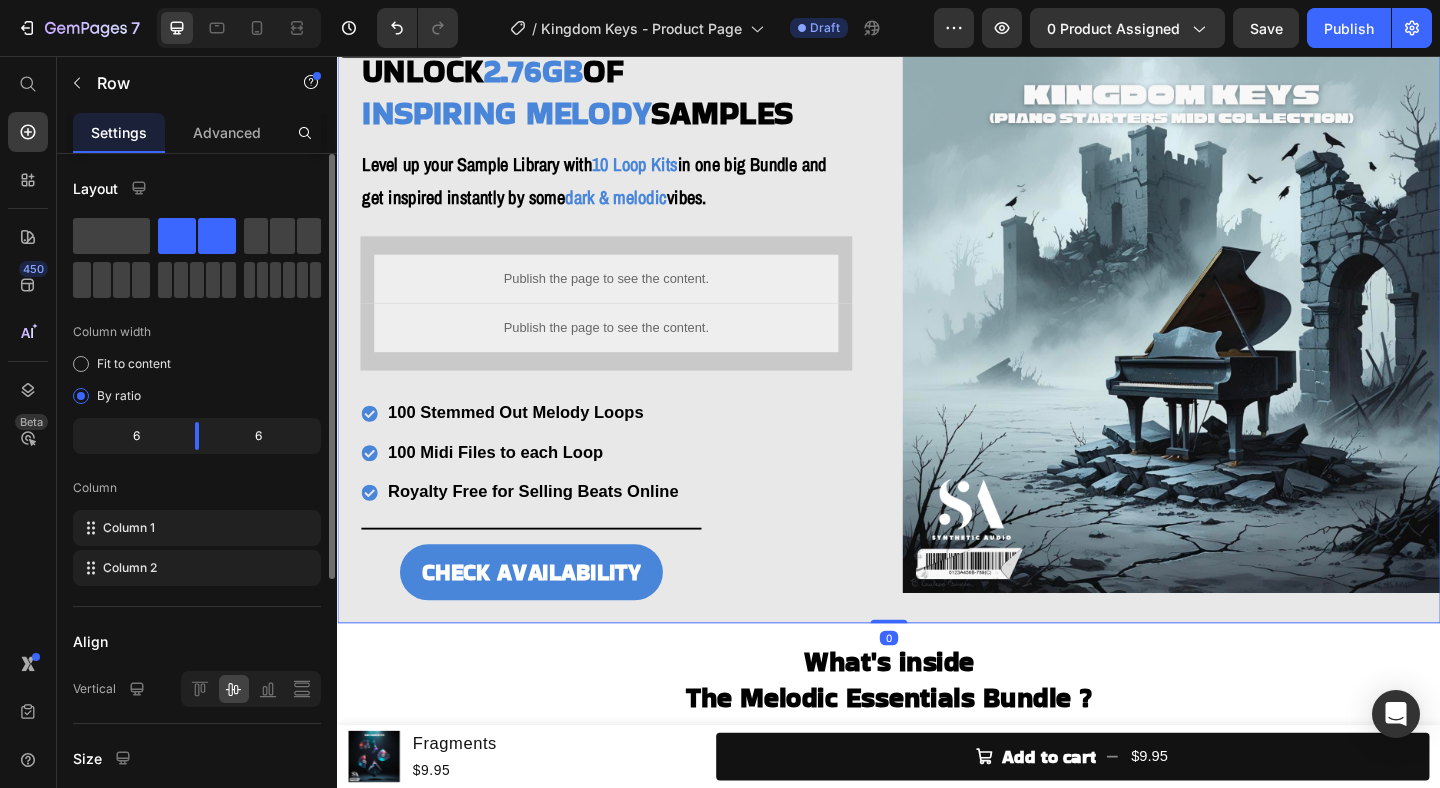 scroll, scrollTop: 0, scrollLeft: 0, axis: both 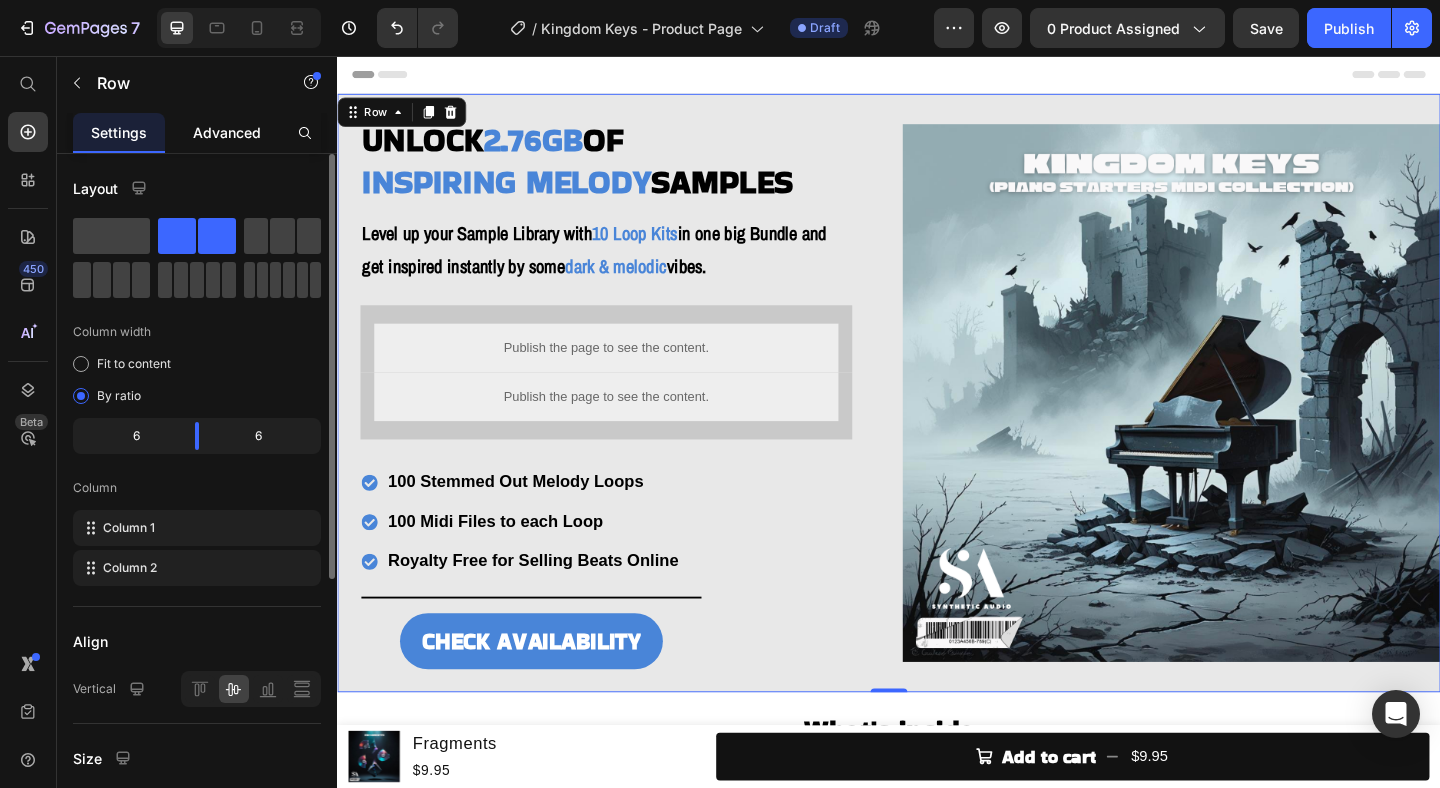 click on "Advanced" at bounding box center (227, 132) 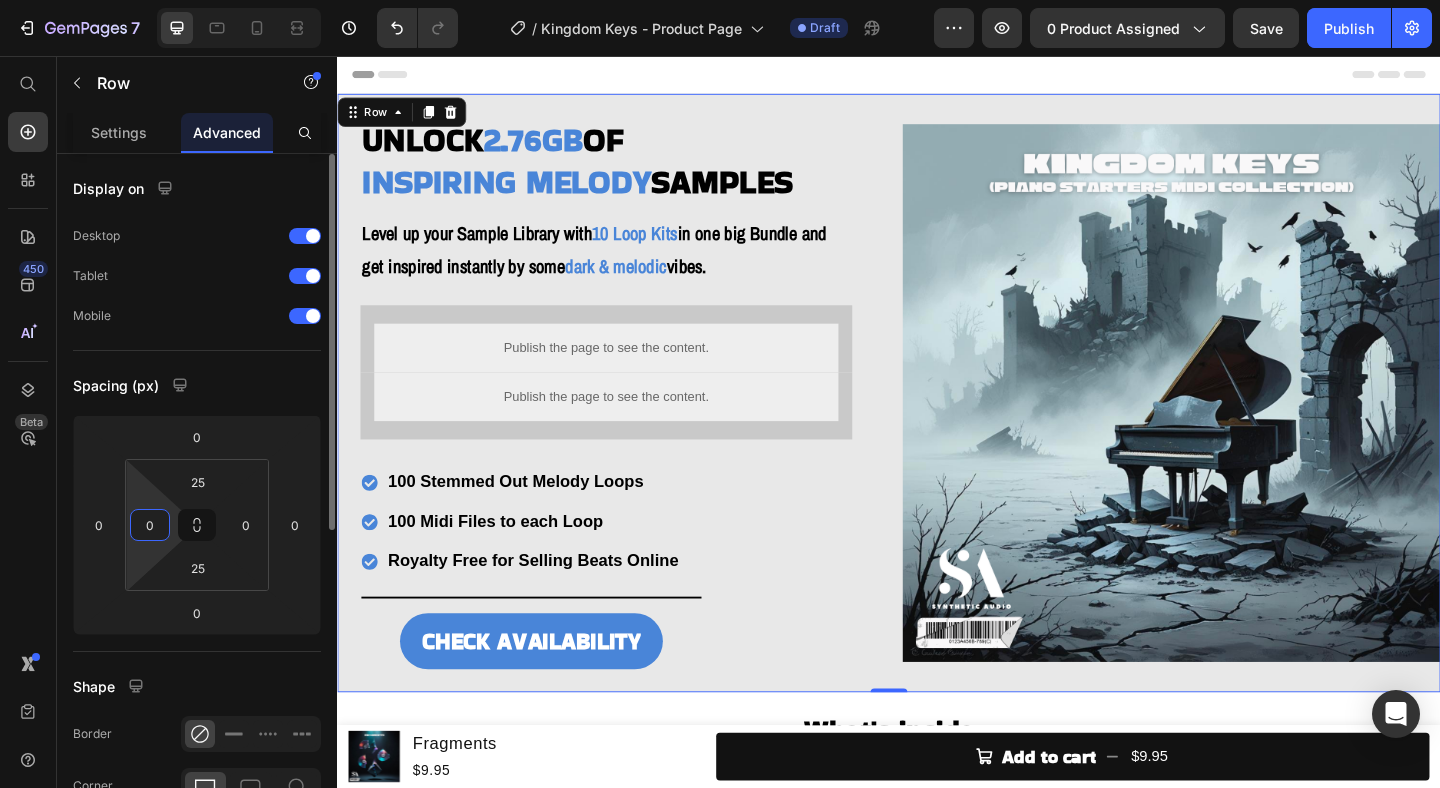 click on "0" at bounding box center [150, 525] 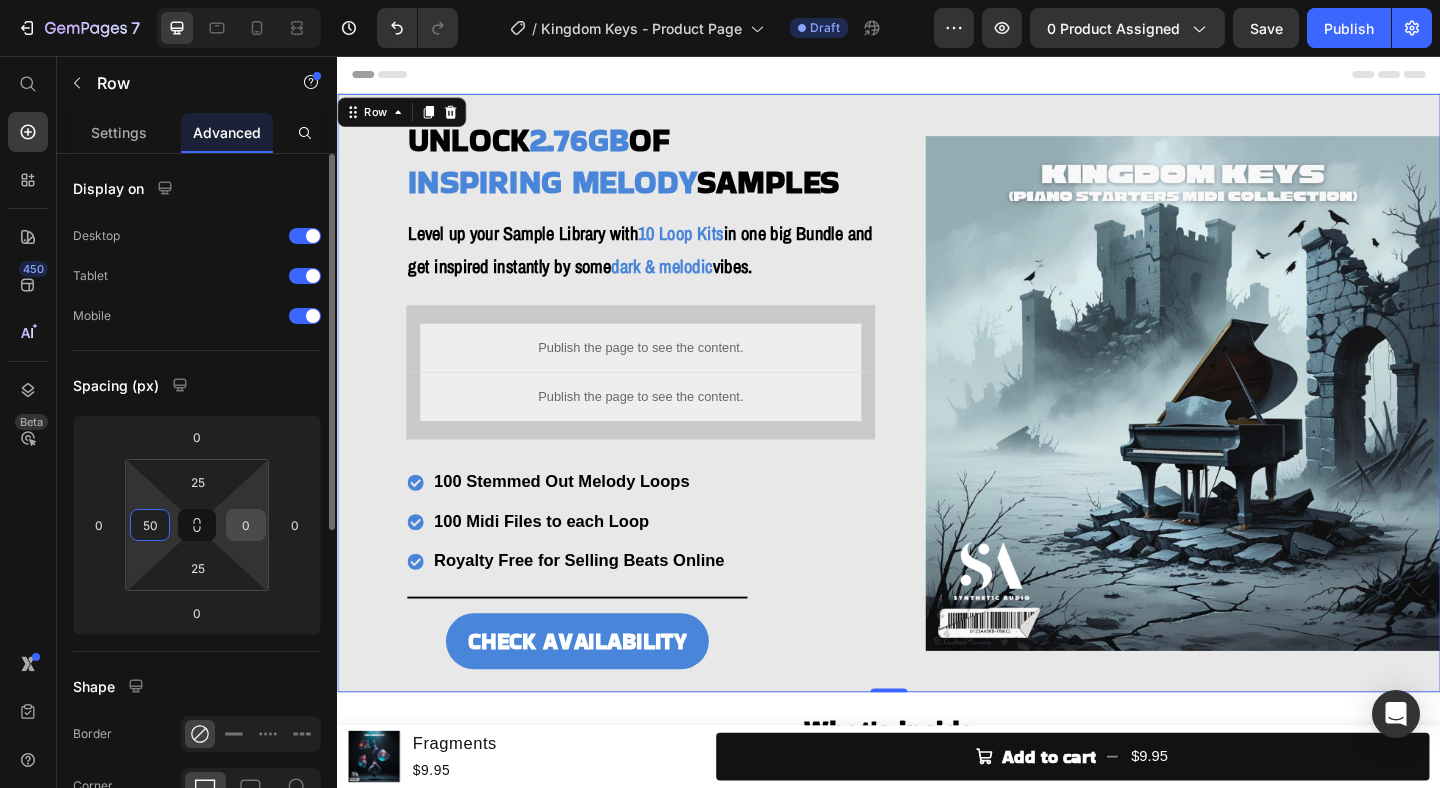 type on "50" 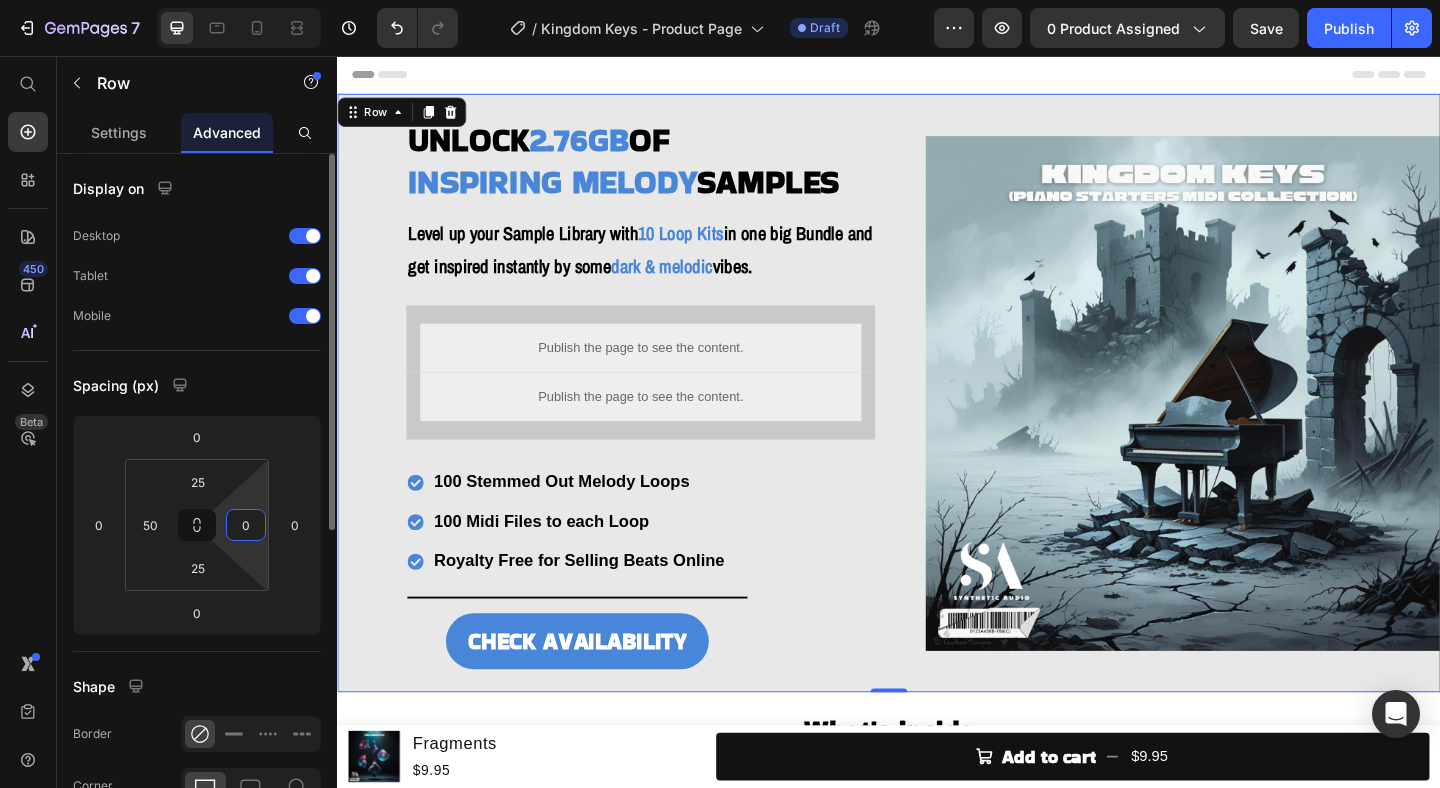 click on "0" at bounding box center [246, 525] 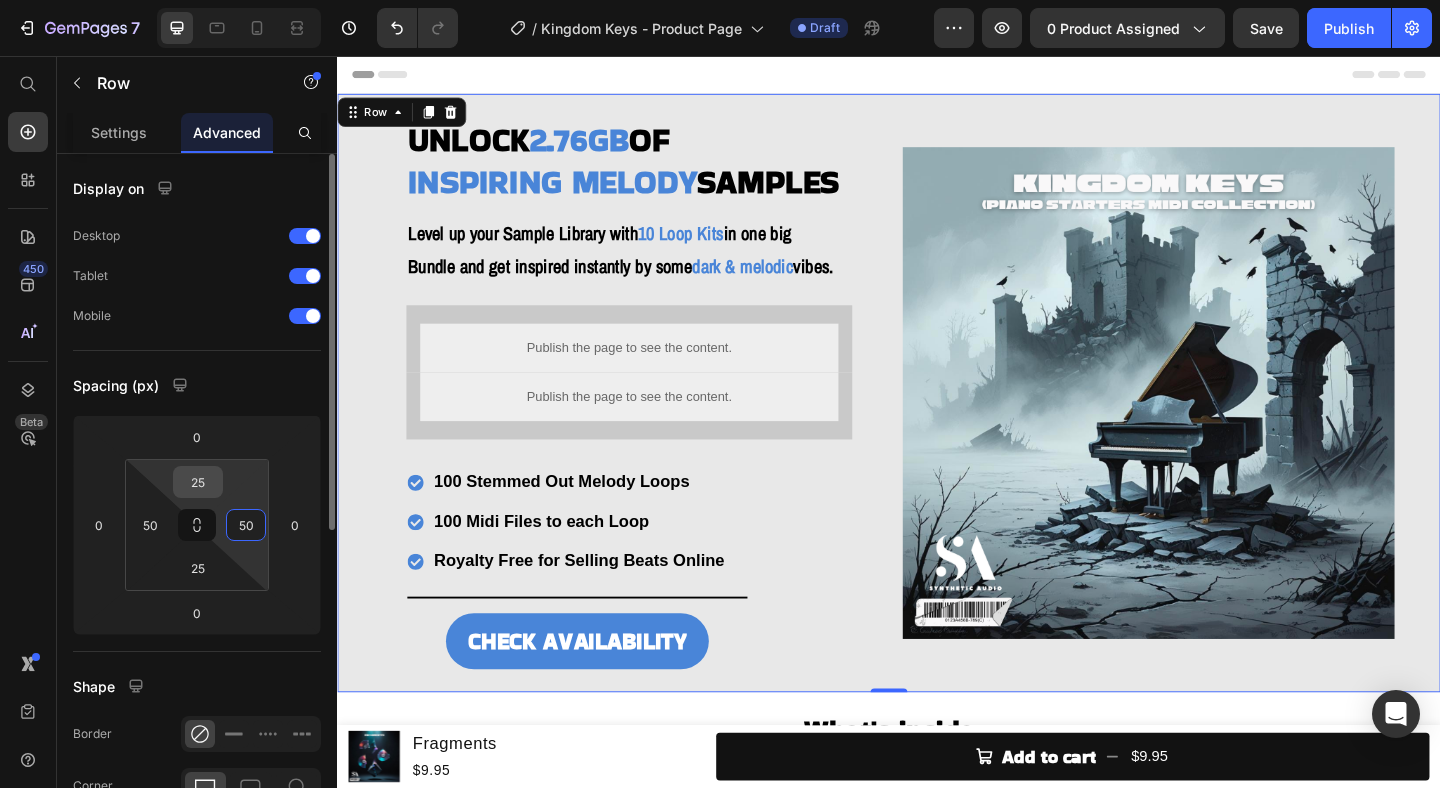type on "50" 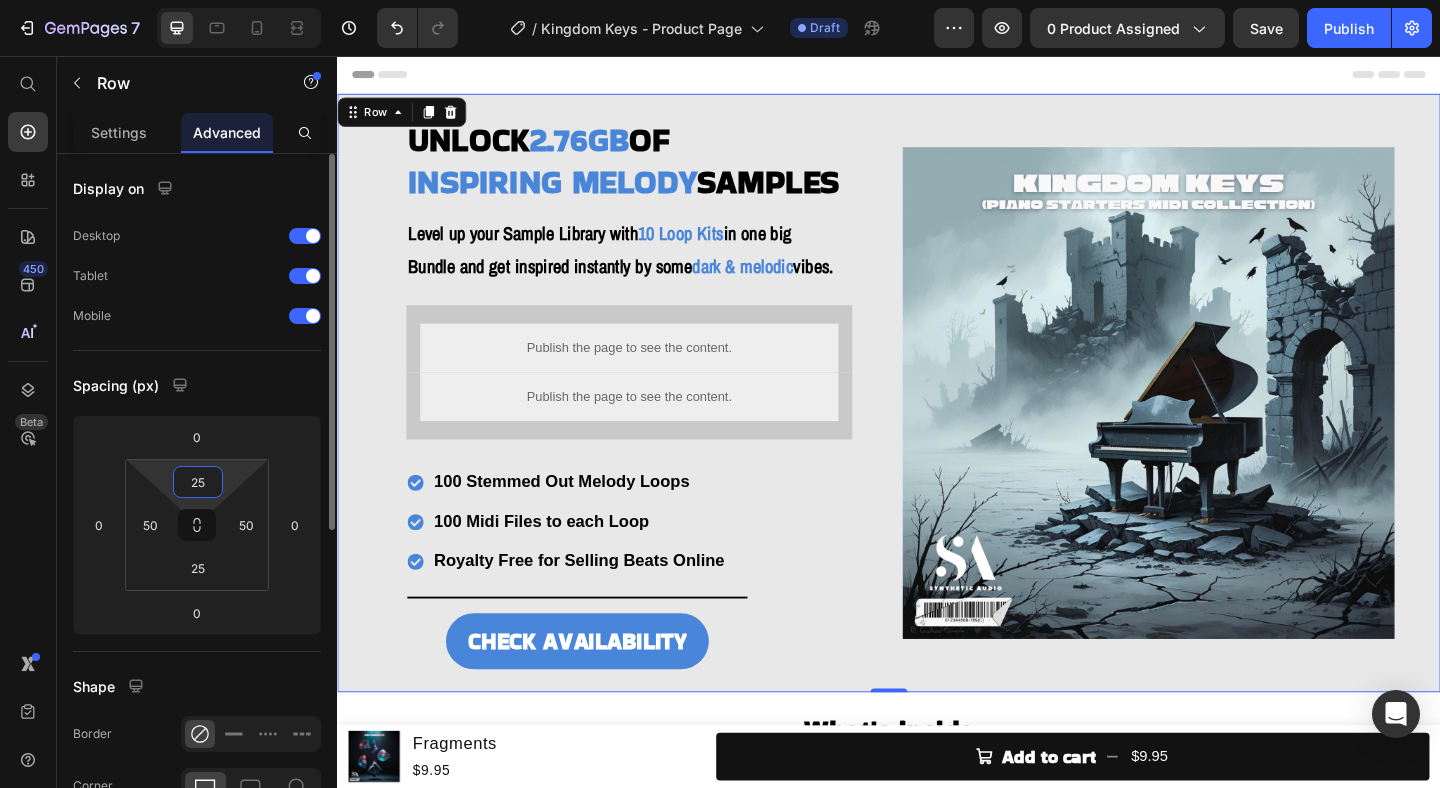 click on "25" at bounding box center (198, 482) 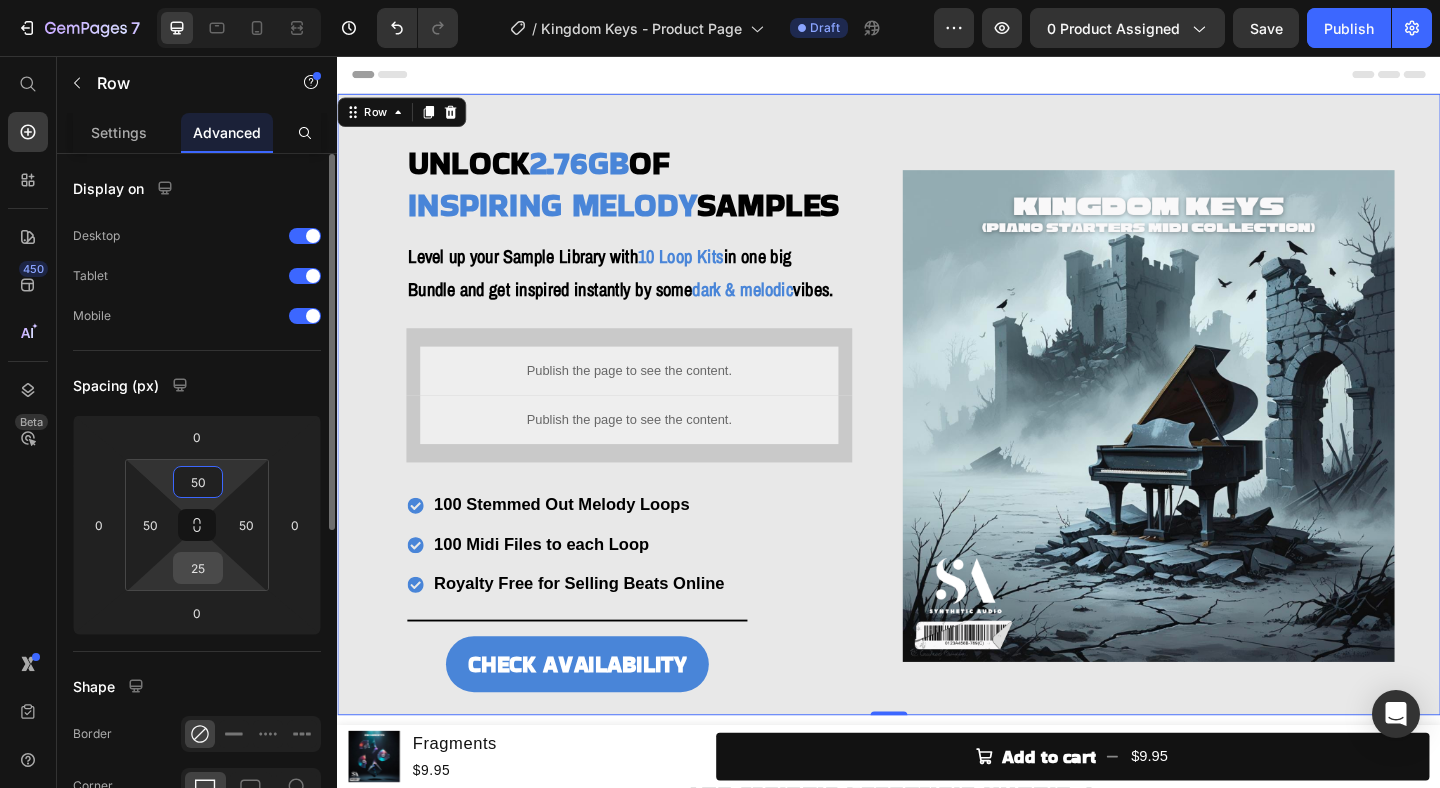 type on "50" 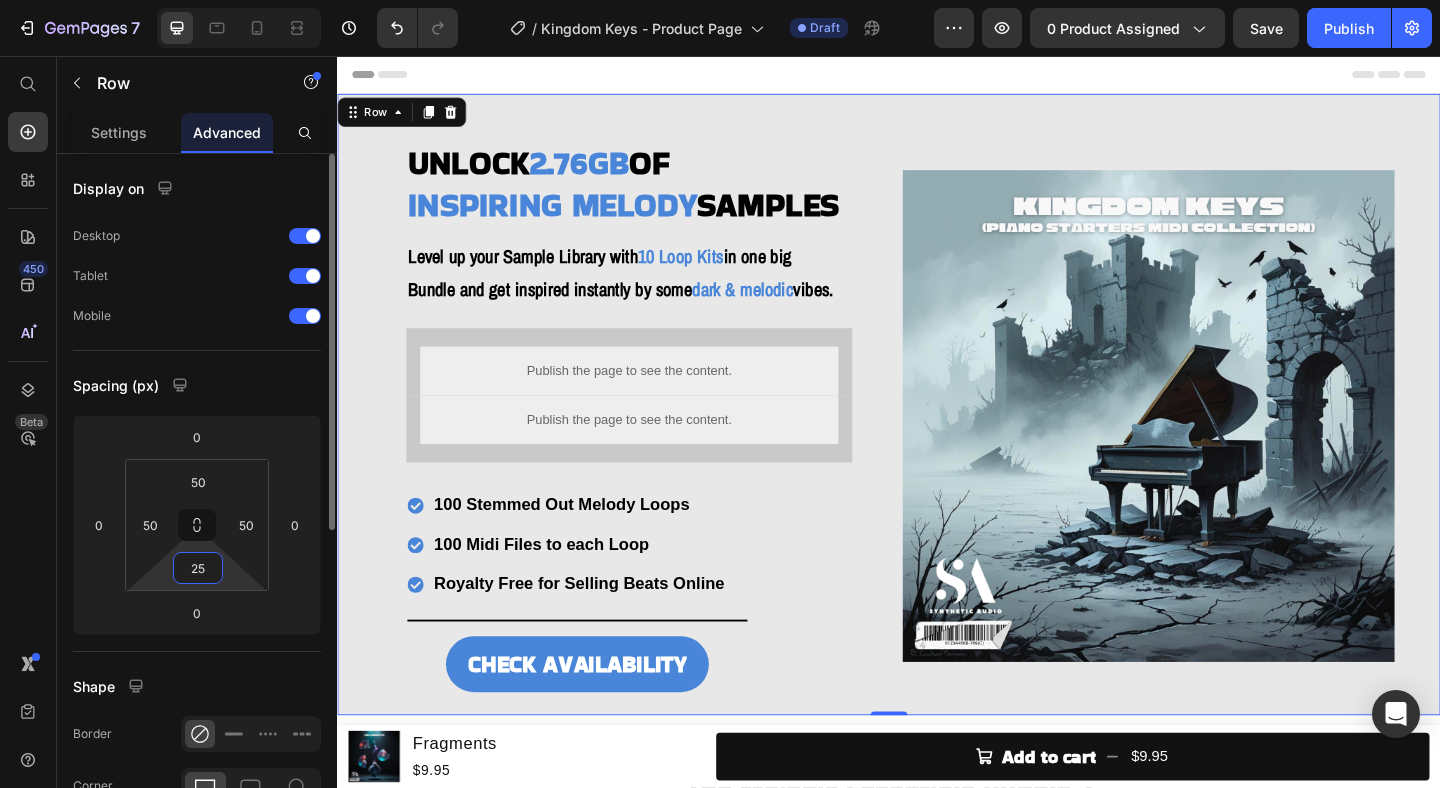 click on "25" at bounding box center [198, 568] 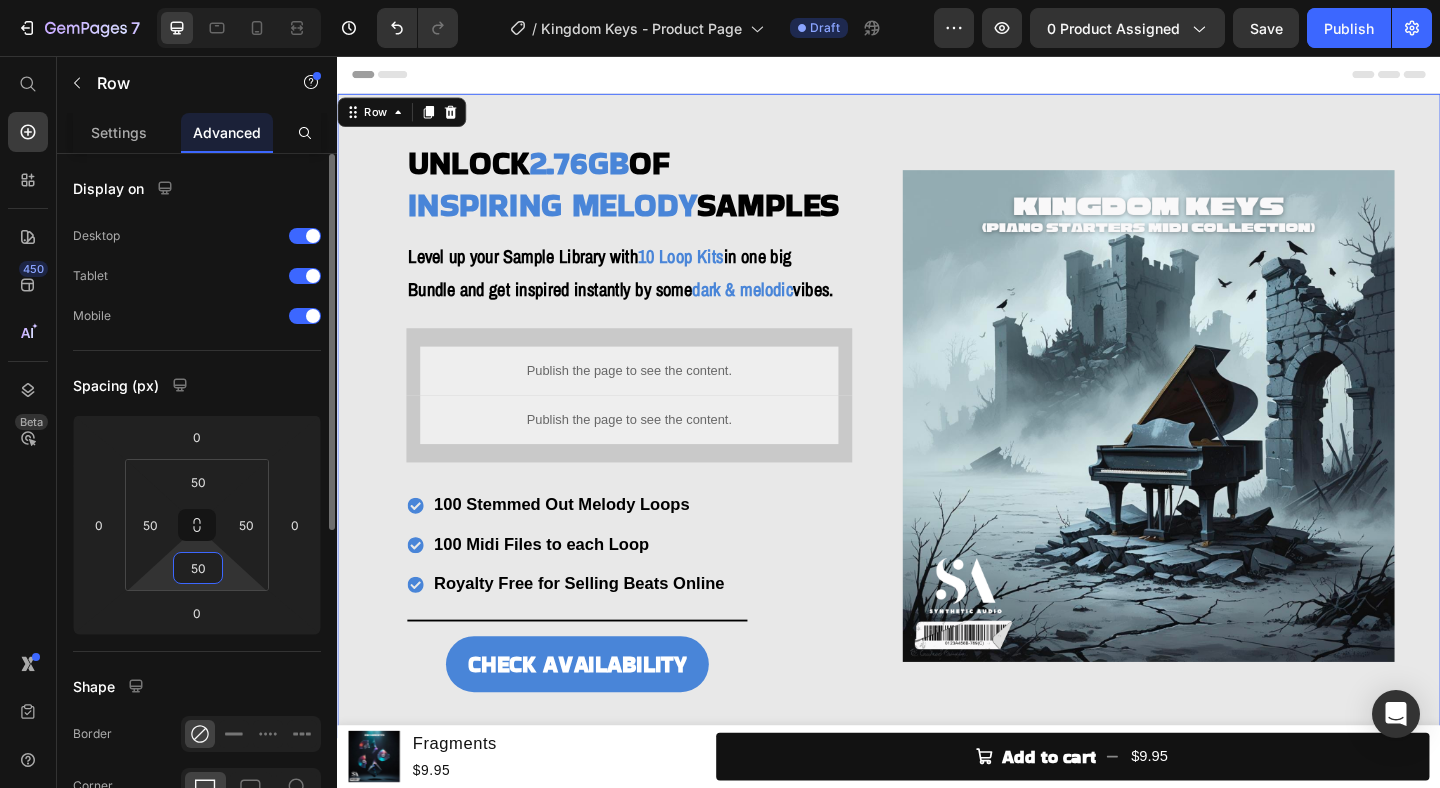 type on "50" 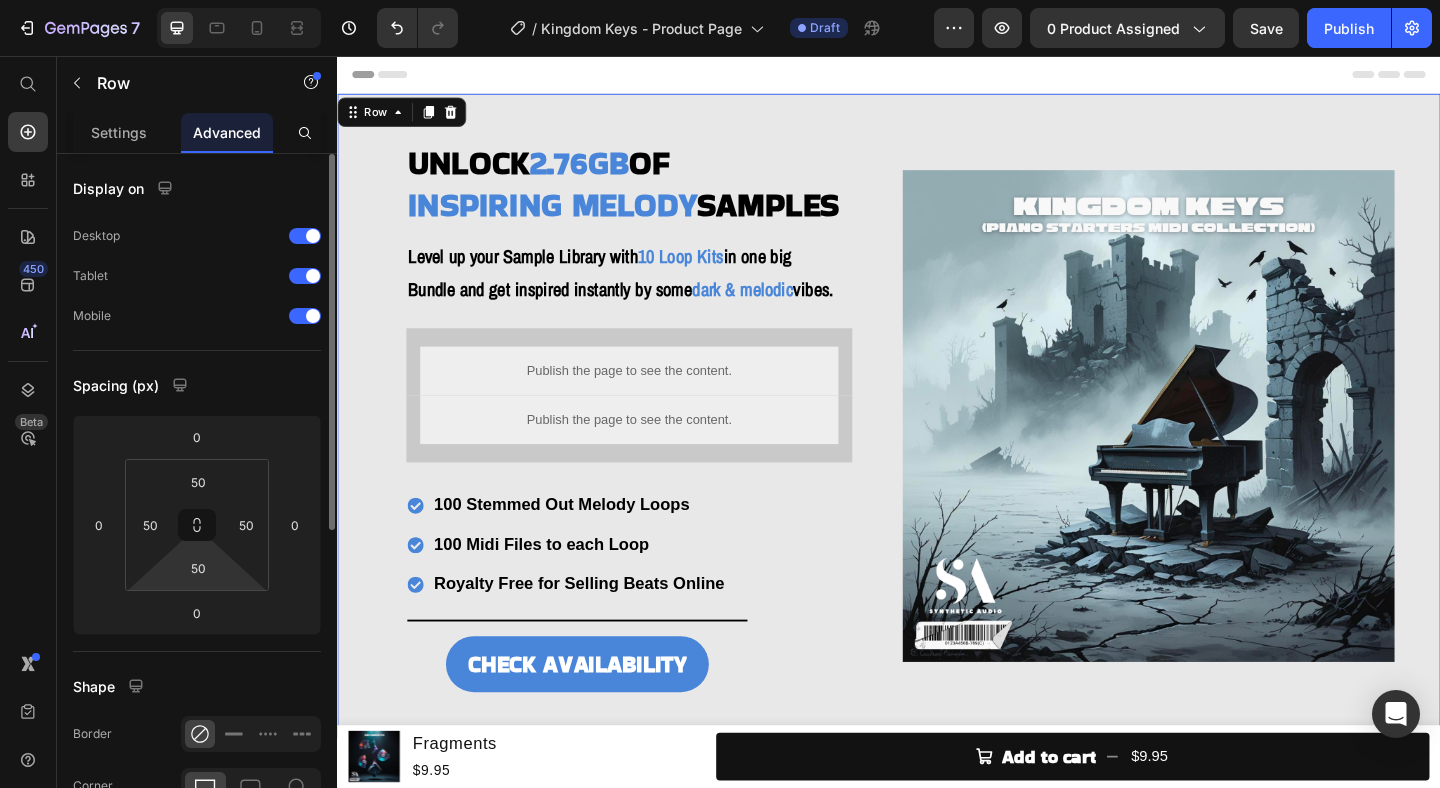 click on "Spacing (px)" at bounding box center [197, 385] 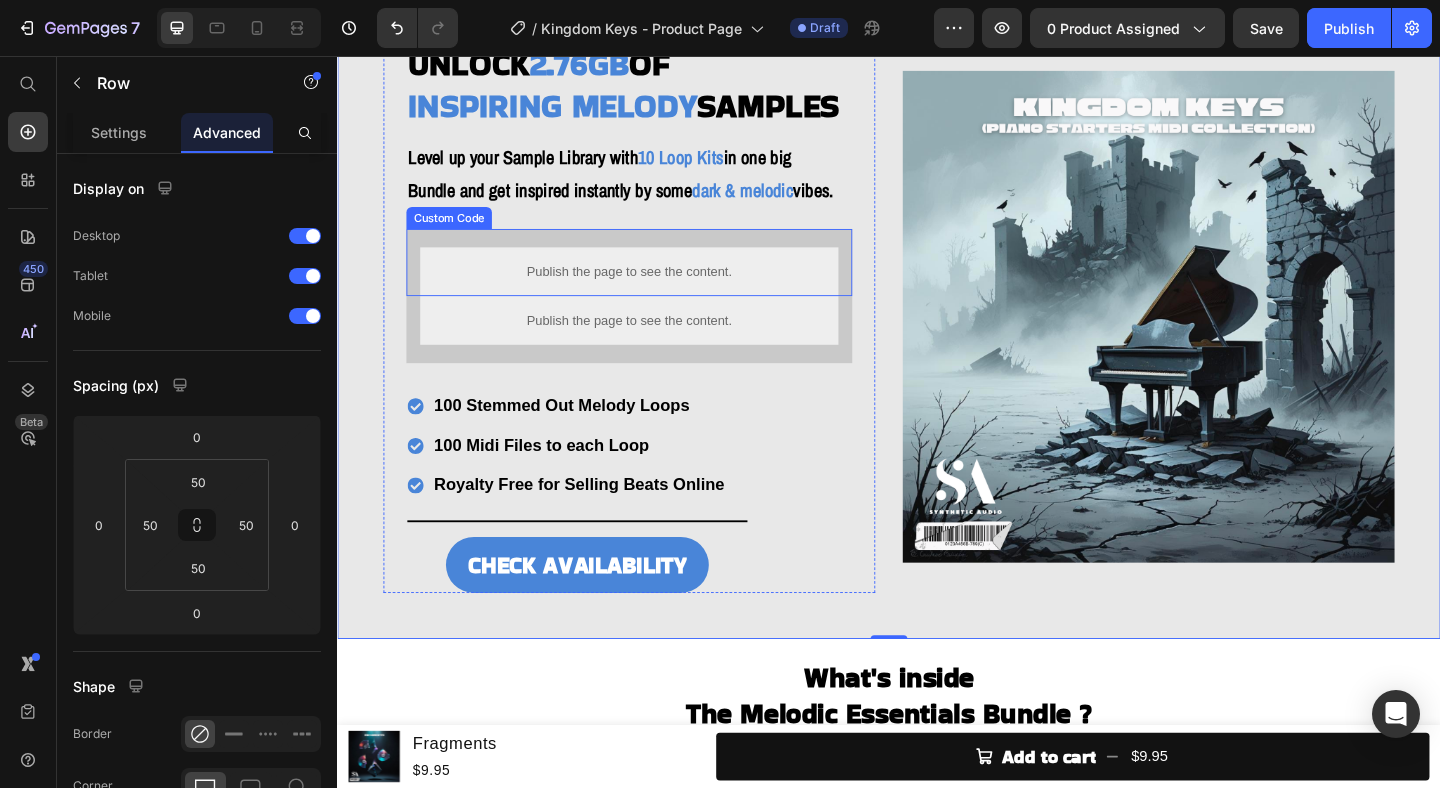 scroll, scrollTop: 115, scrollLeft: 0, axis: vertical 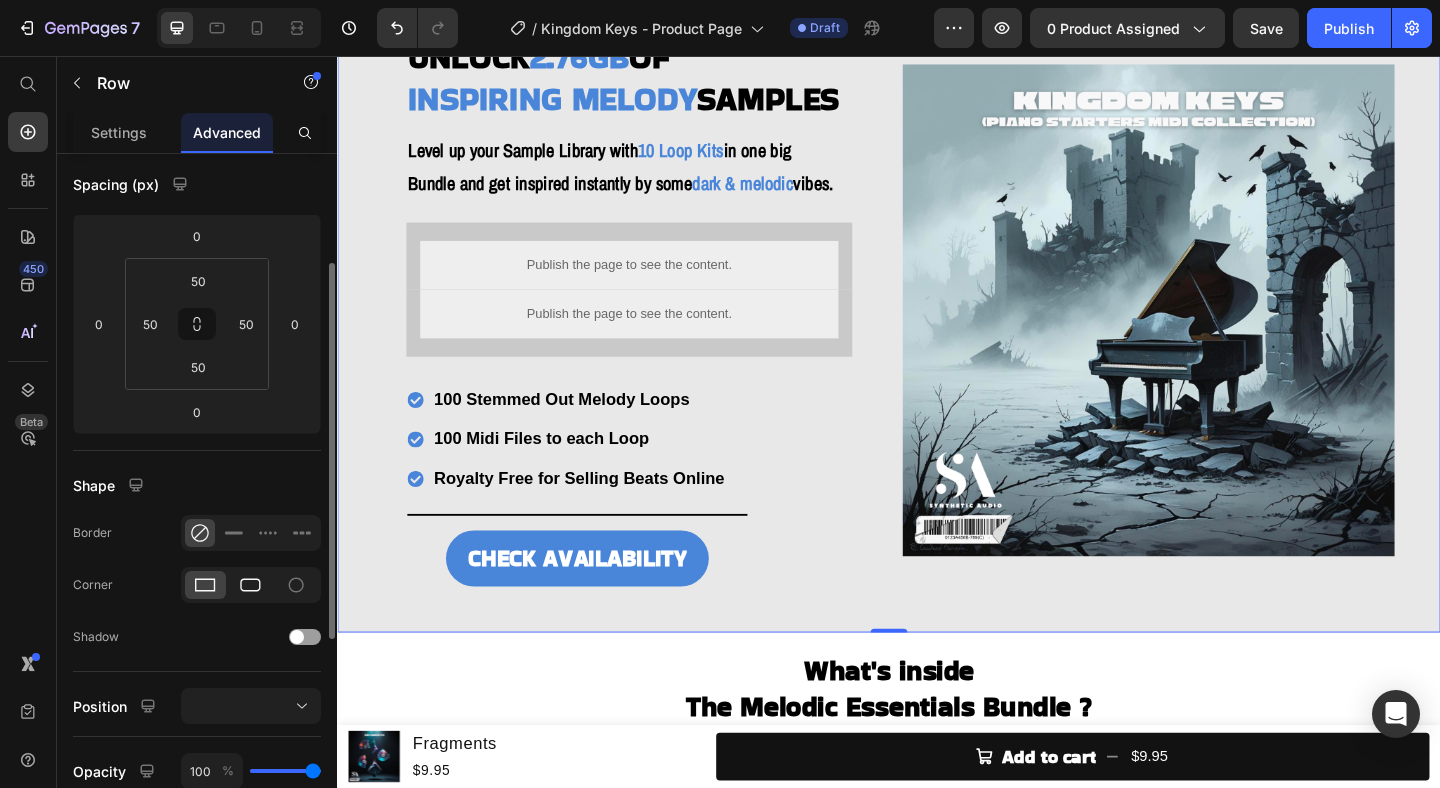 click 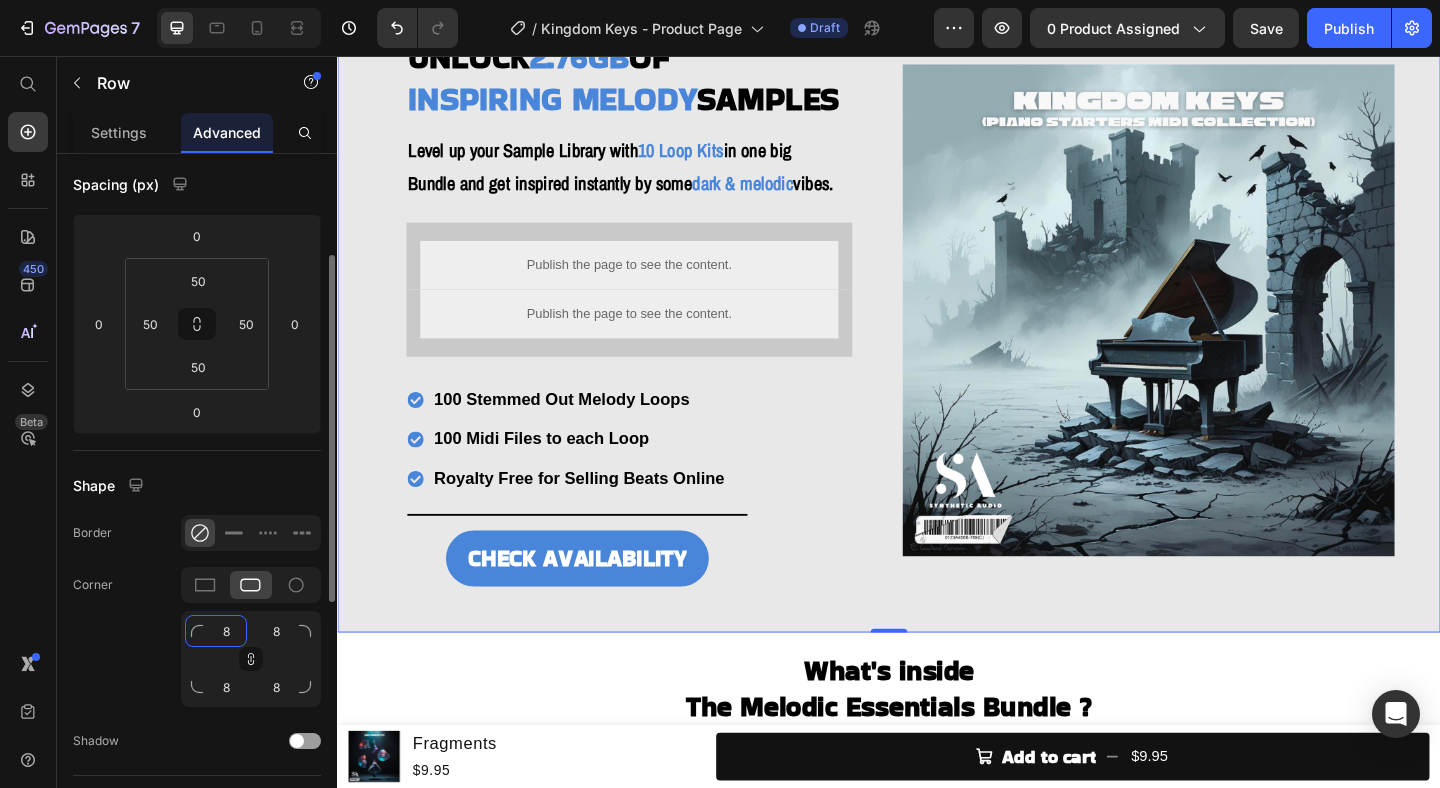 click on "8" 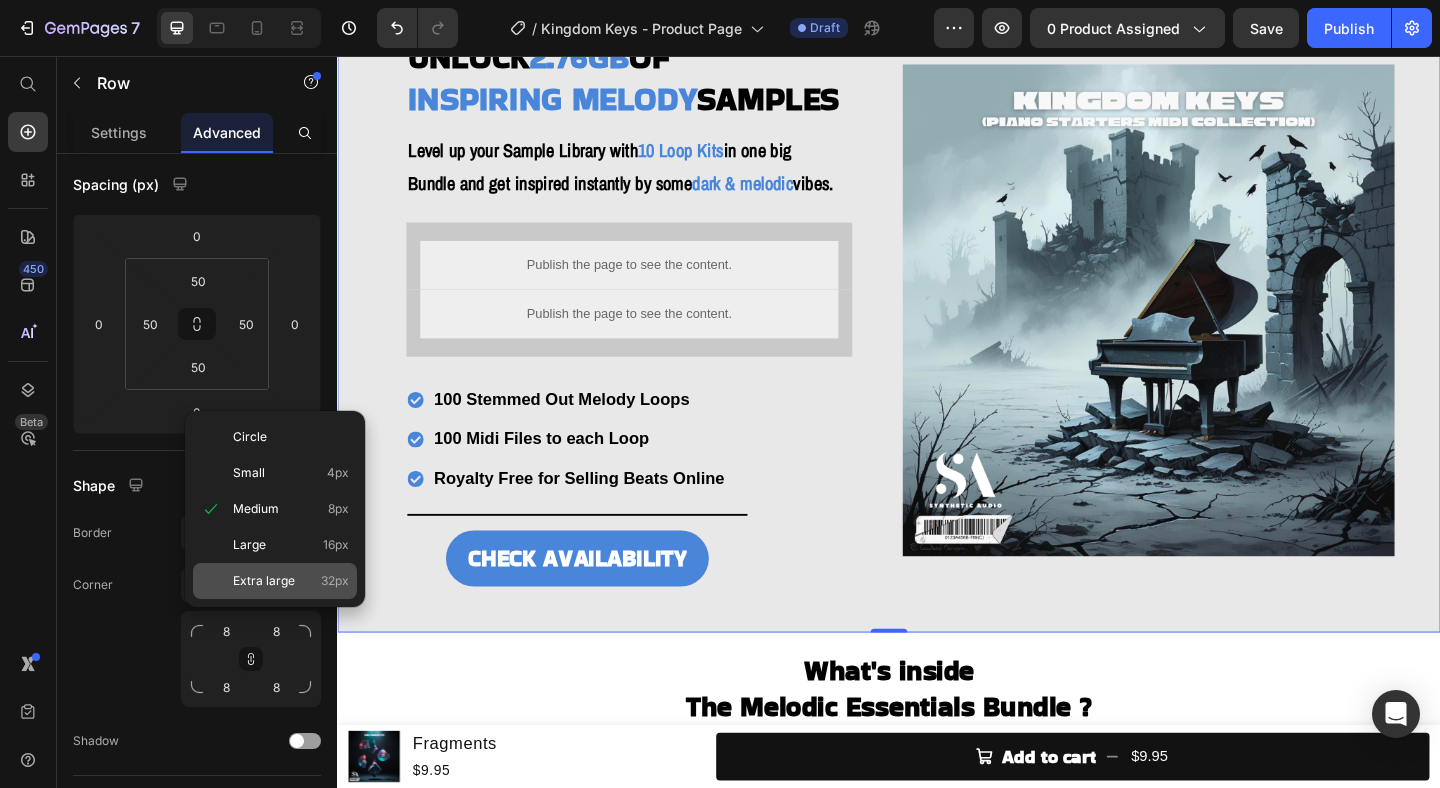click on "Extra large" at bounding box center (264, 581) 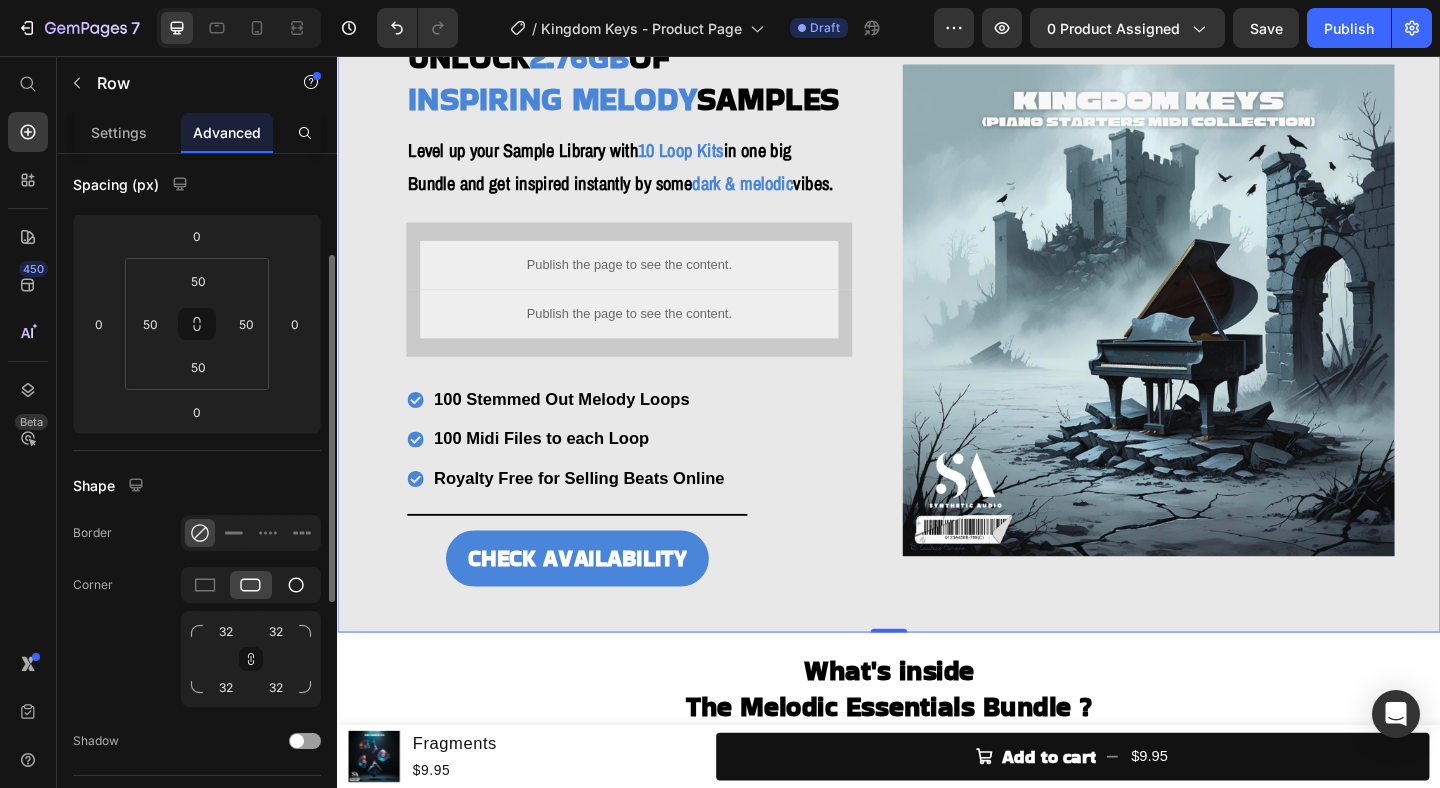 click 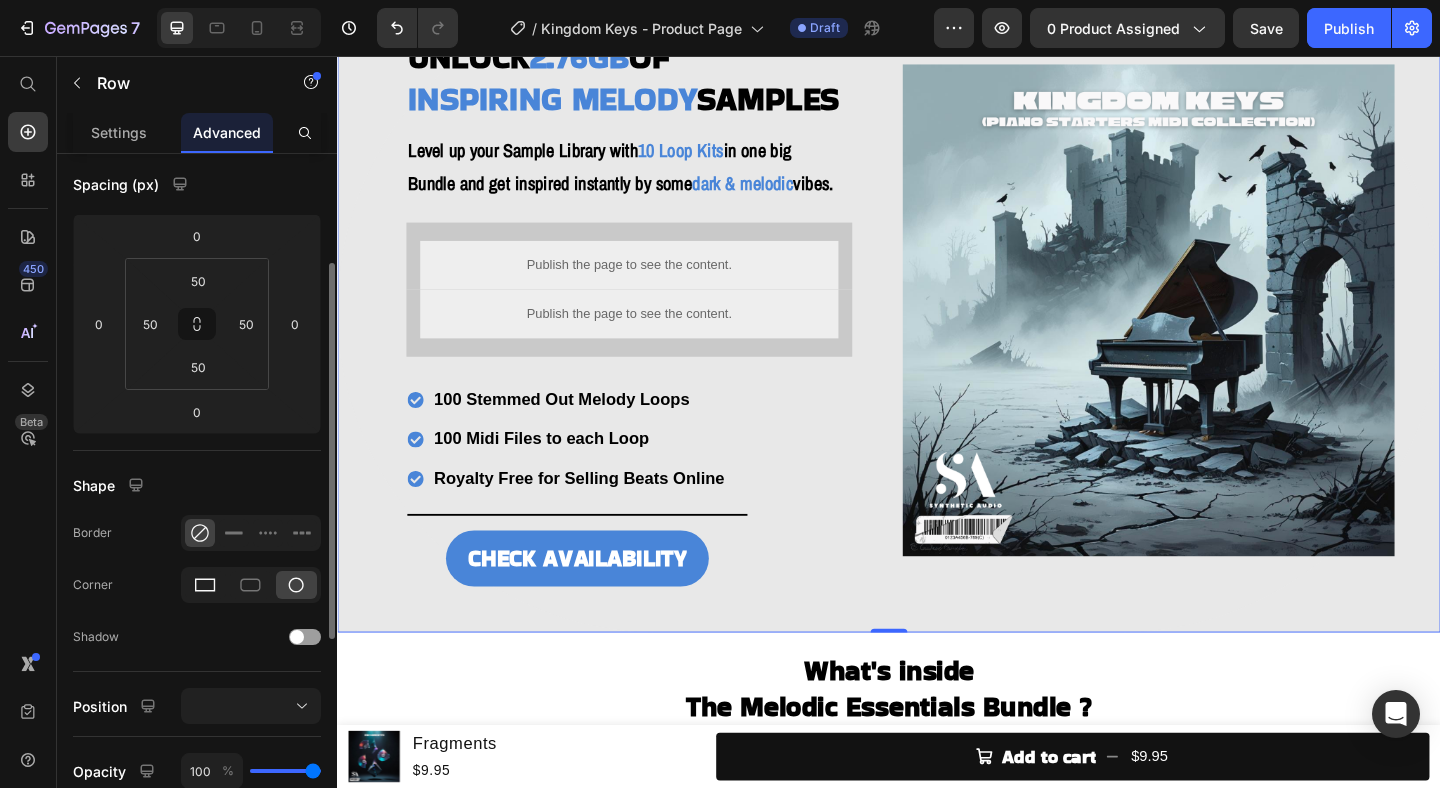 click 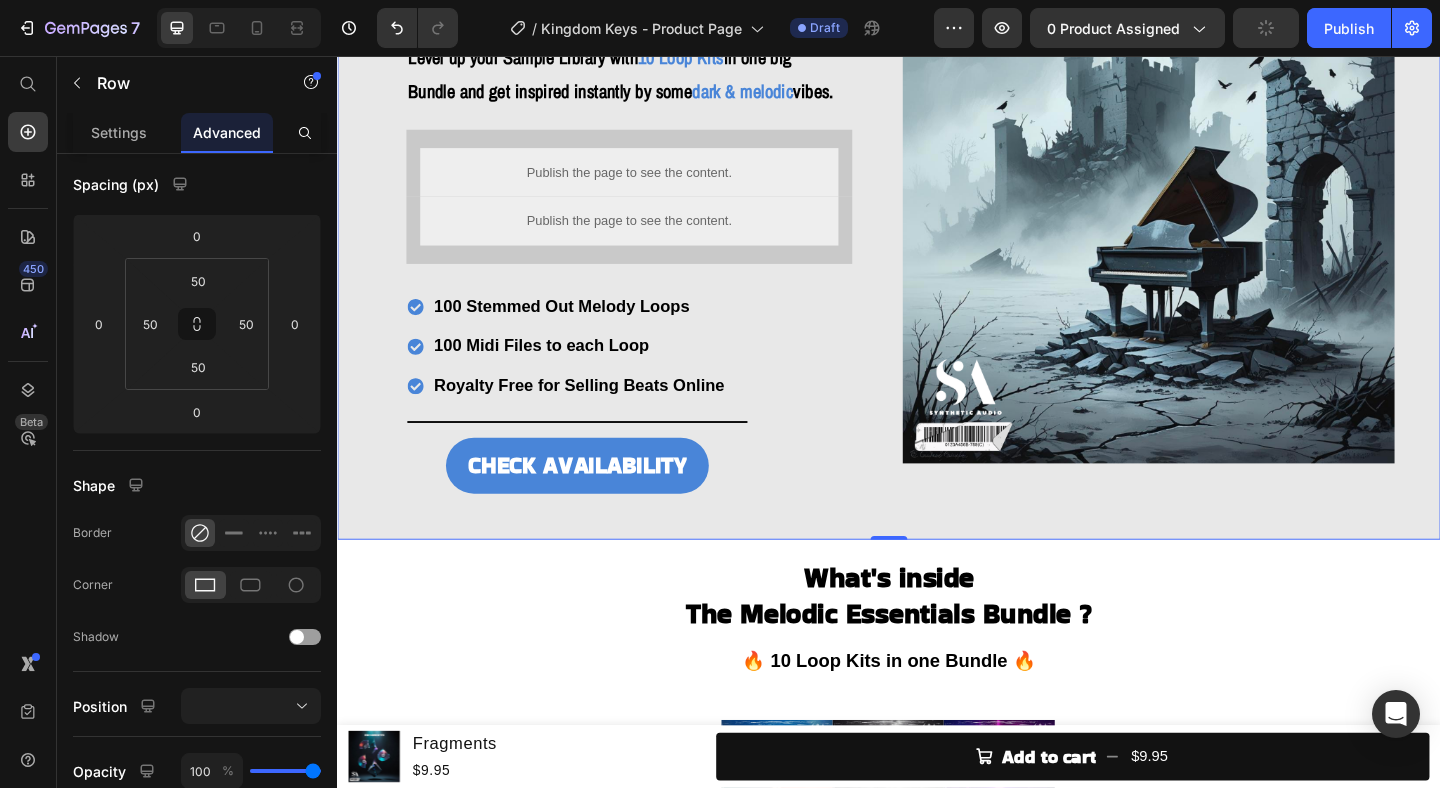 scroll, scrollTop: 221, scrollLeft: 0, axis: vertical 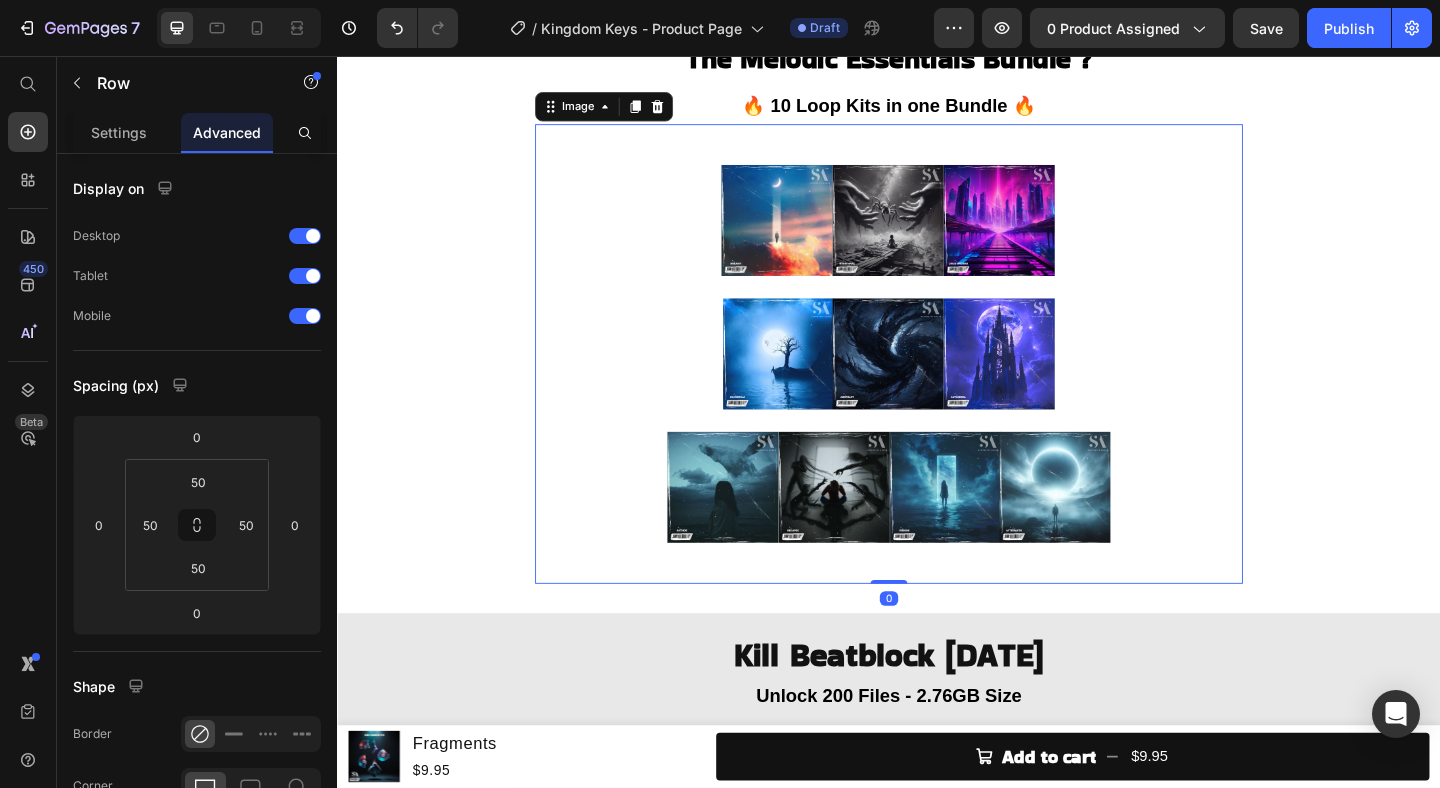 click at bounding box center (937, 380) 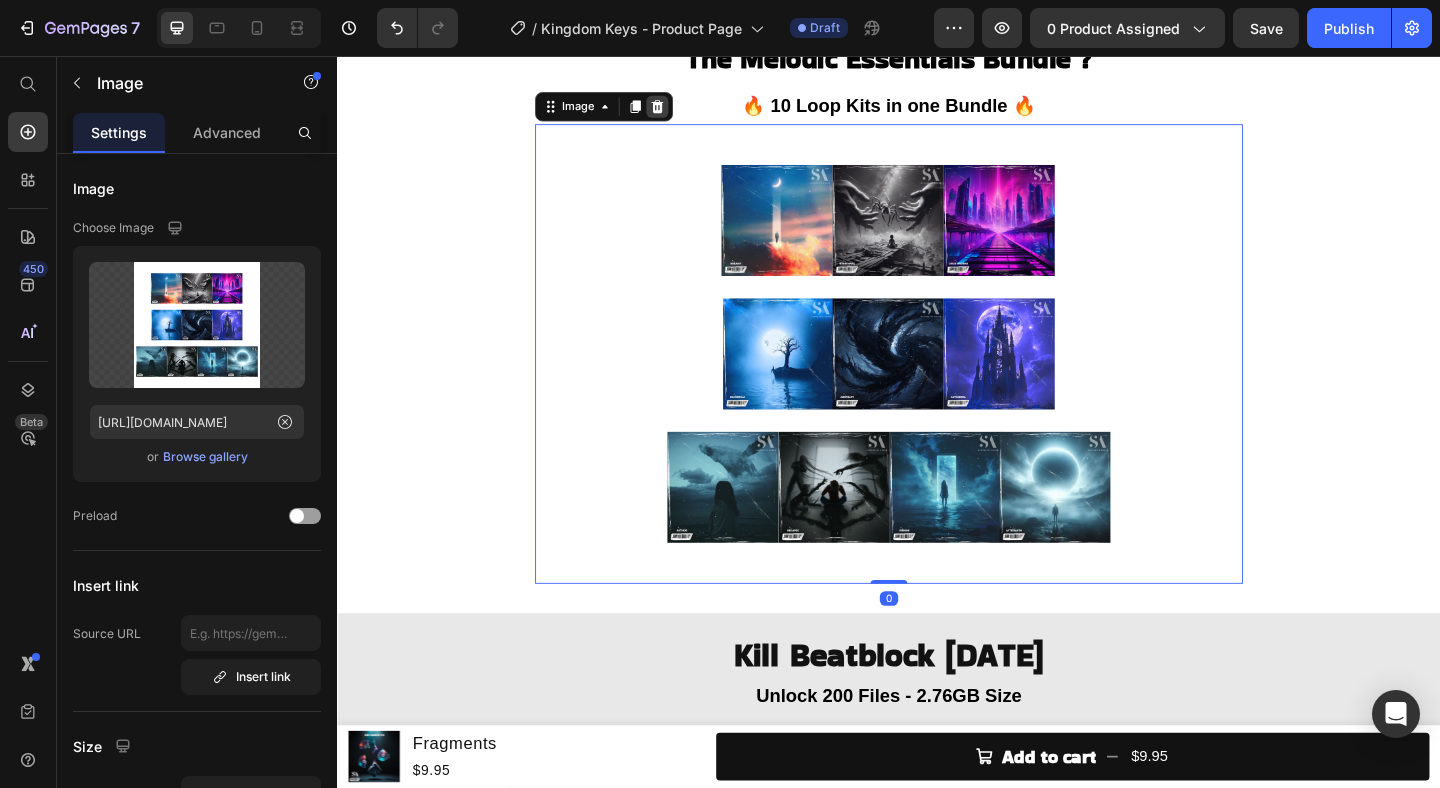 click 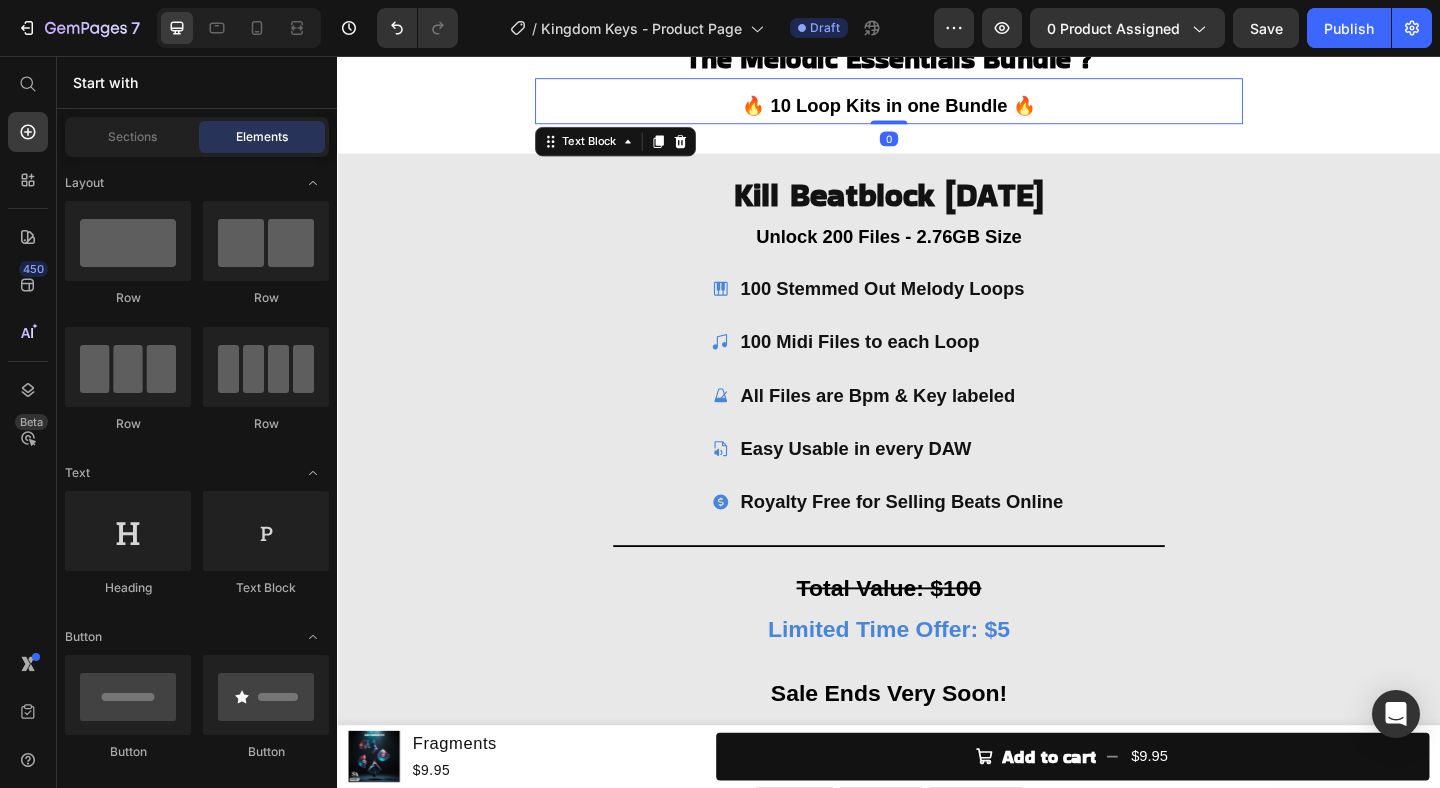 click on "🔥 10 Loop Kits in one Bundle 🔥" at bounding box center [937, 110] 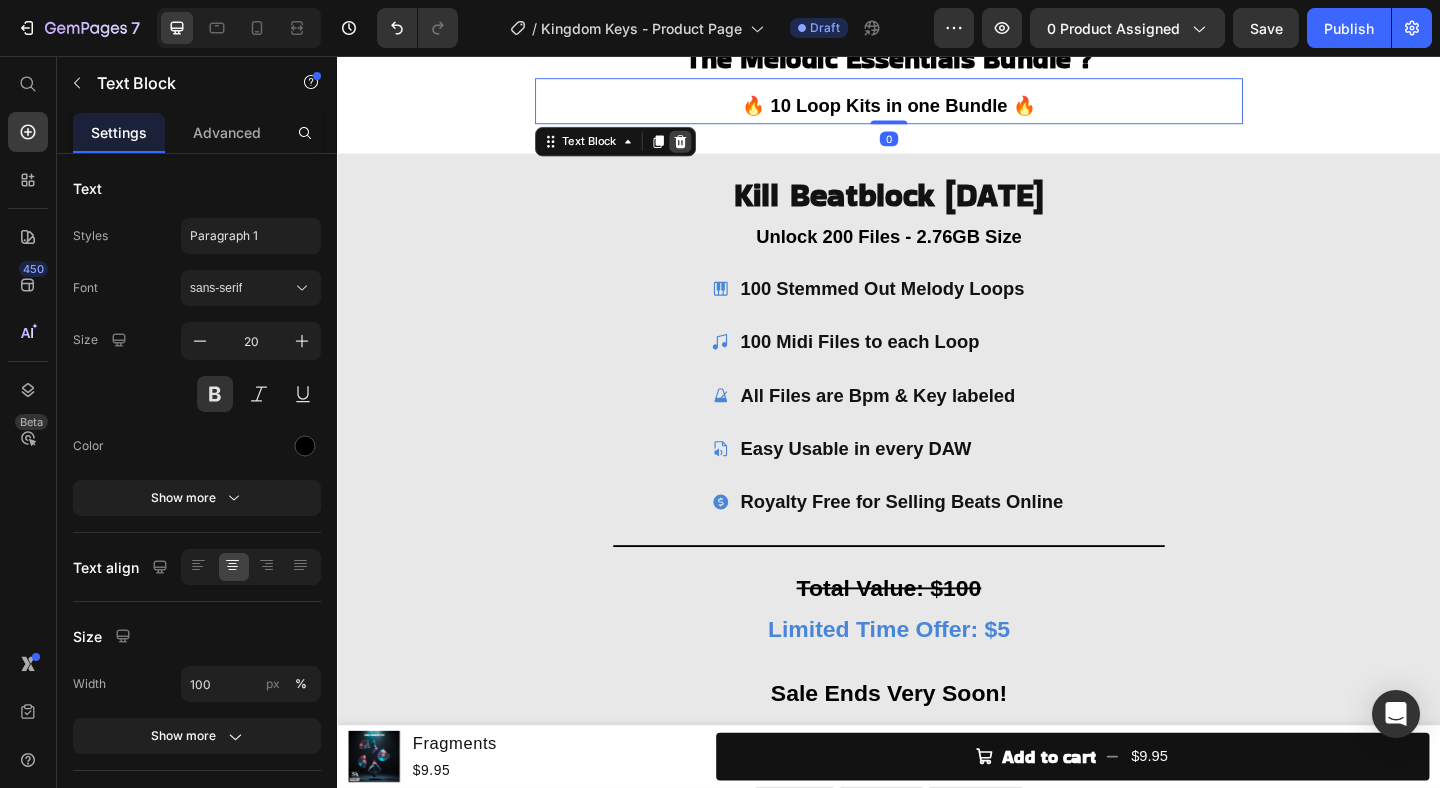 click 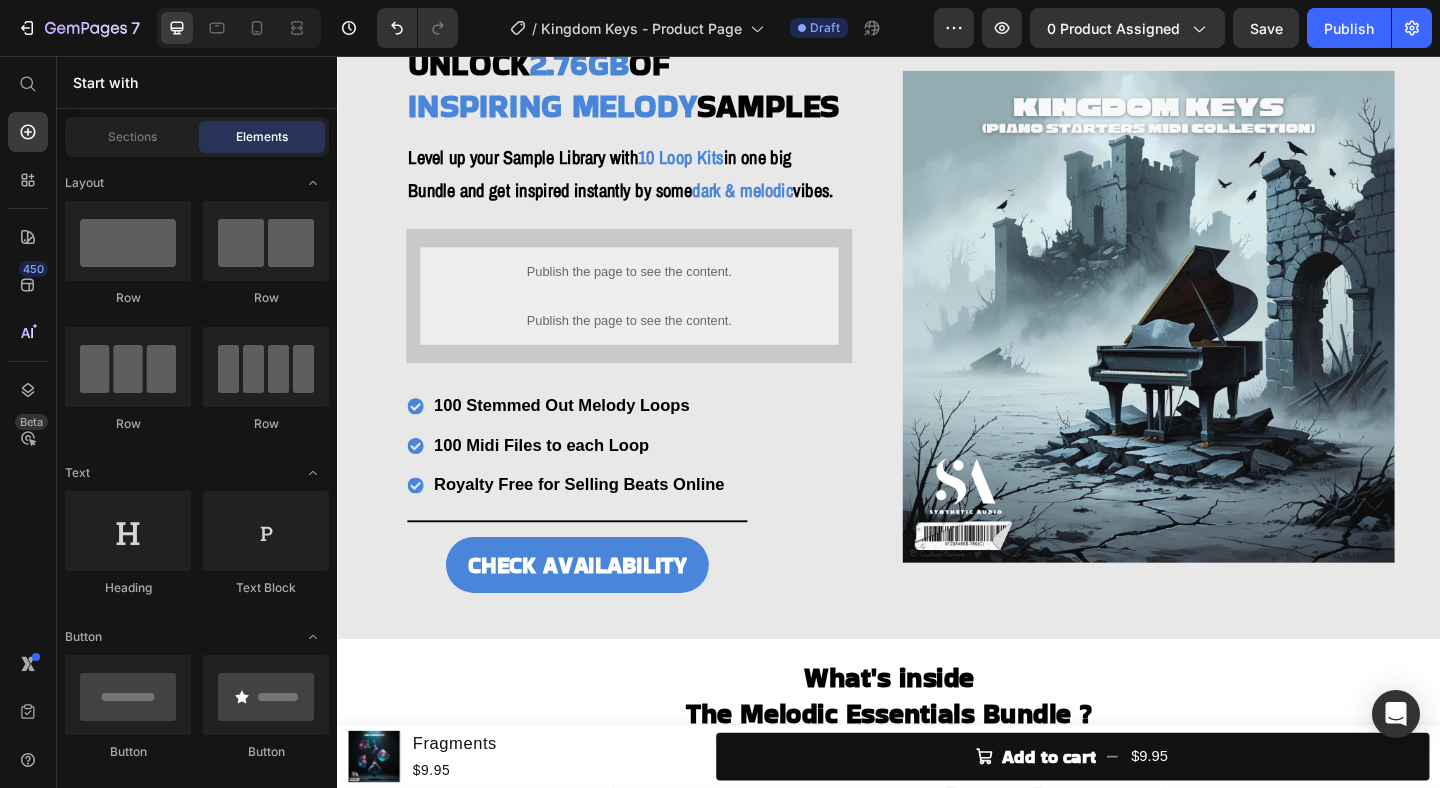 scroll, scrollTop: 114, scrollLeft: 0, axis: vertical 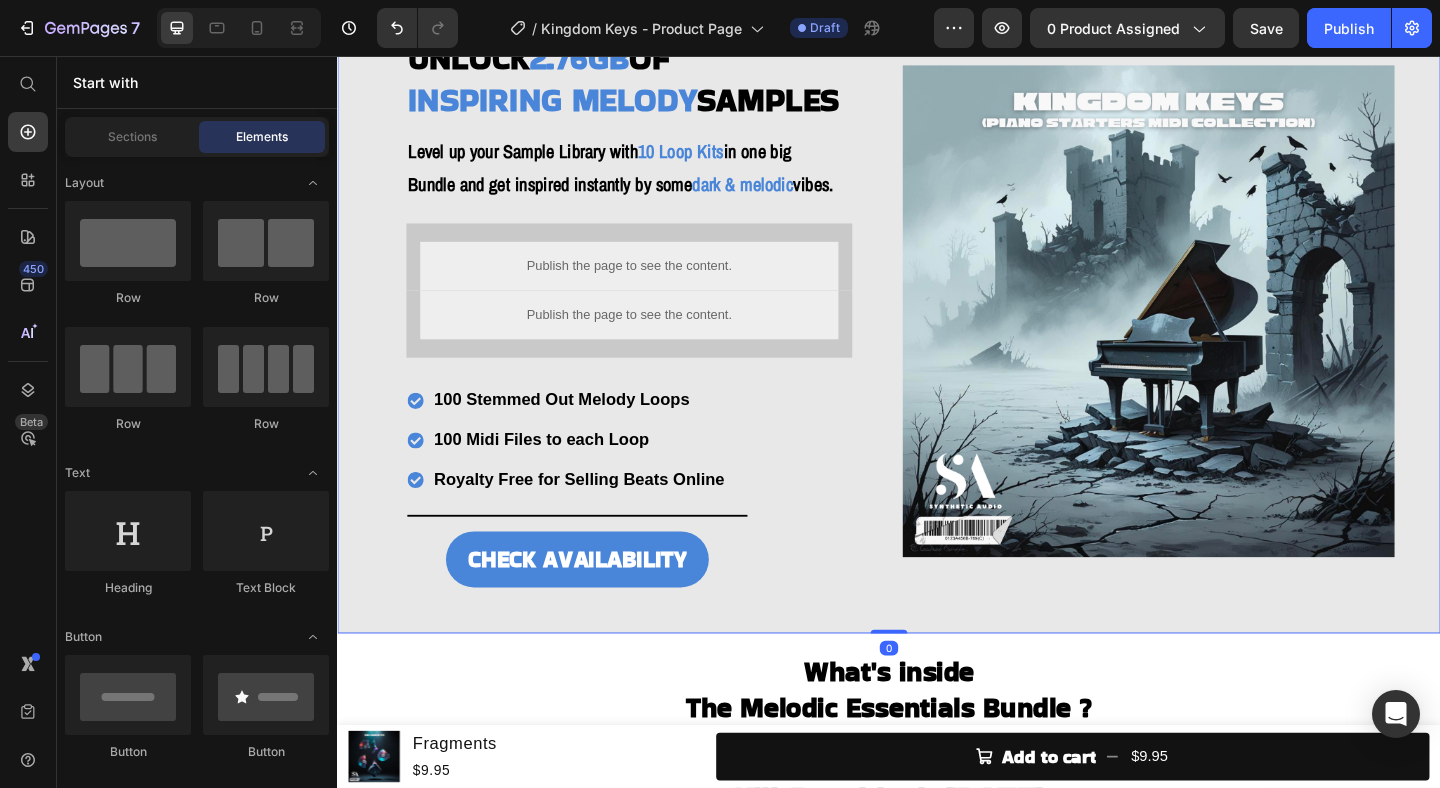 click on "UNLOCK  2.76GB  OF  INSPIRING   MELODY  SAMPLES Heading Level up your Sample Library with  10 Loop Kits  in one big Bundle and get inspired instantly by some  dark & melodic  vibes. Heading
Publish the page to see the content.
Custom Code
Publish the page to see the content.
Custom Code 100 Stemmed Out Melody Loops 100 Midi Files to each Loop Royalty Free for Selling Beats Online Item List                Title Line CHECK AVAILABILITY Button Row Row Image Row   0" at bounding box center [937, 333] 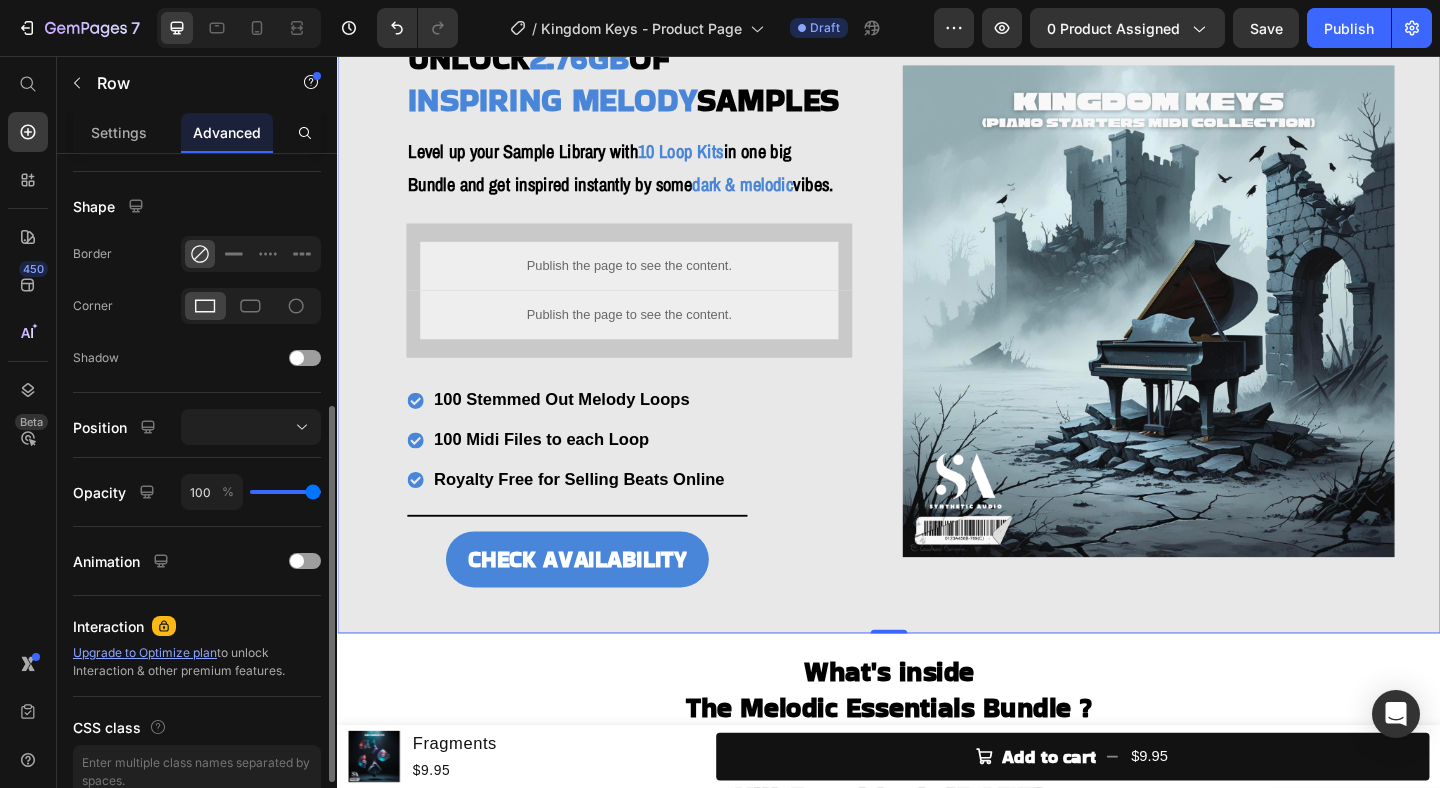 scroll, scrollTop: 472, scrollLeft: 0, axis: vertical 